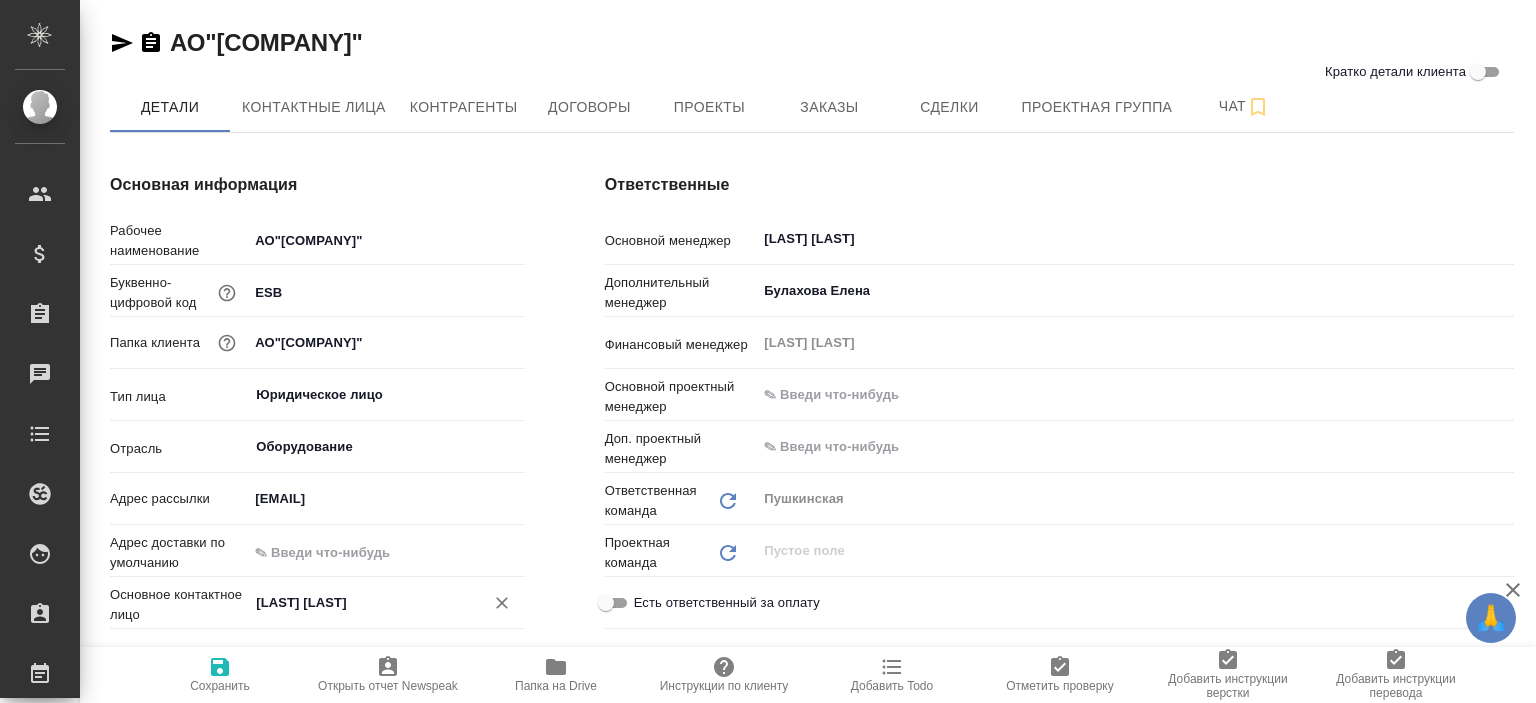 scroll, scrollTop: 0, scrollLeft: 0, axis: both 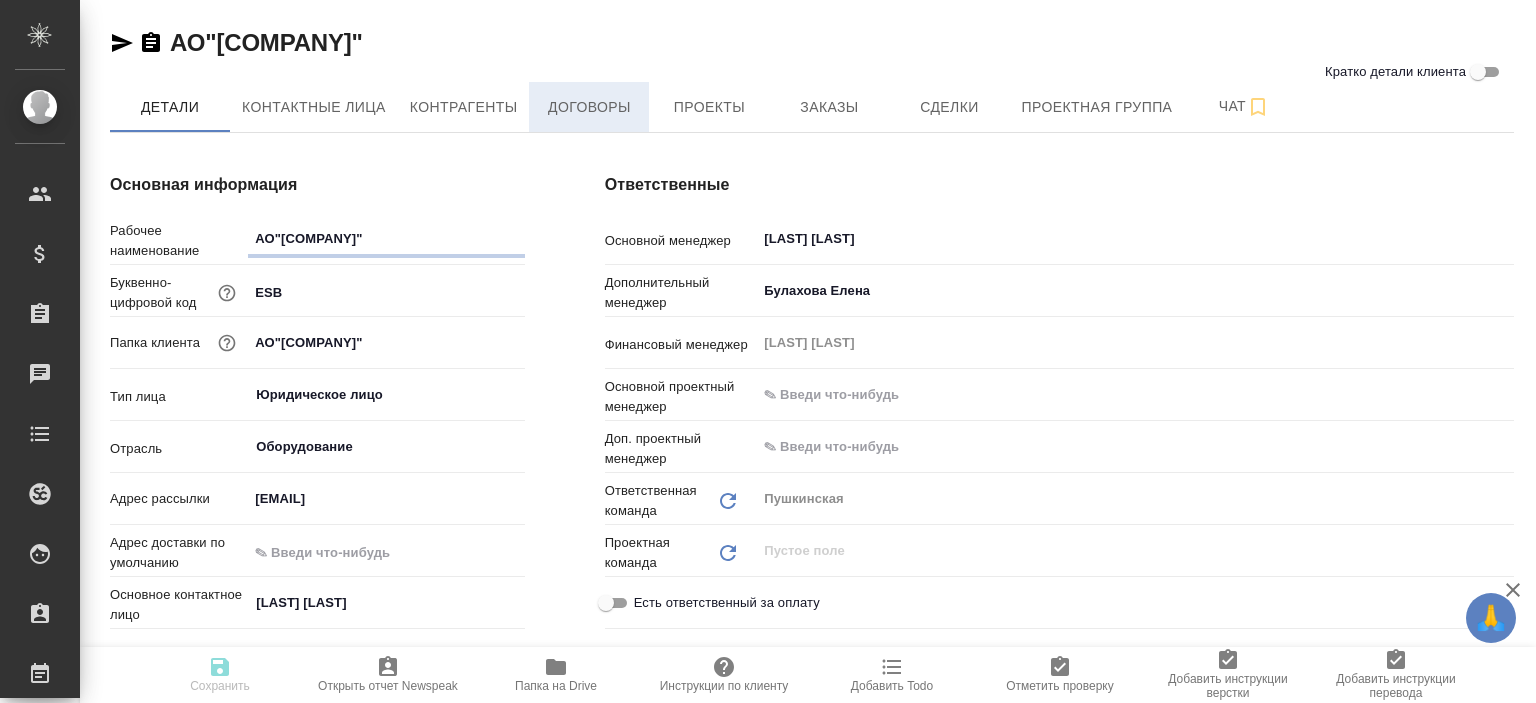 click on "Договоры" at bounding box center (589, 107) 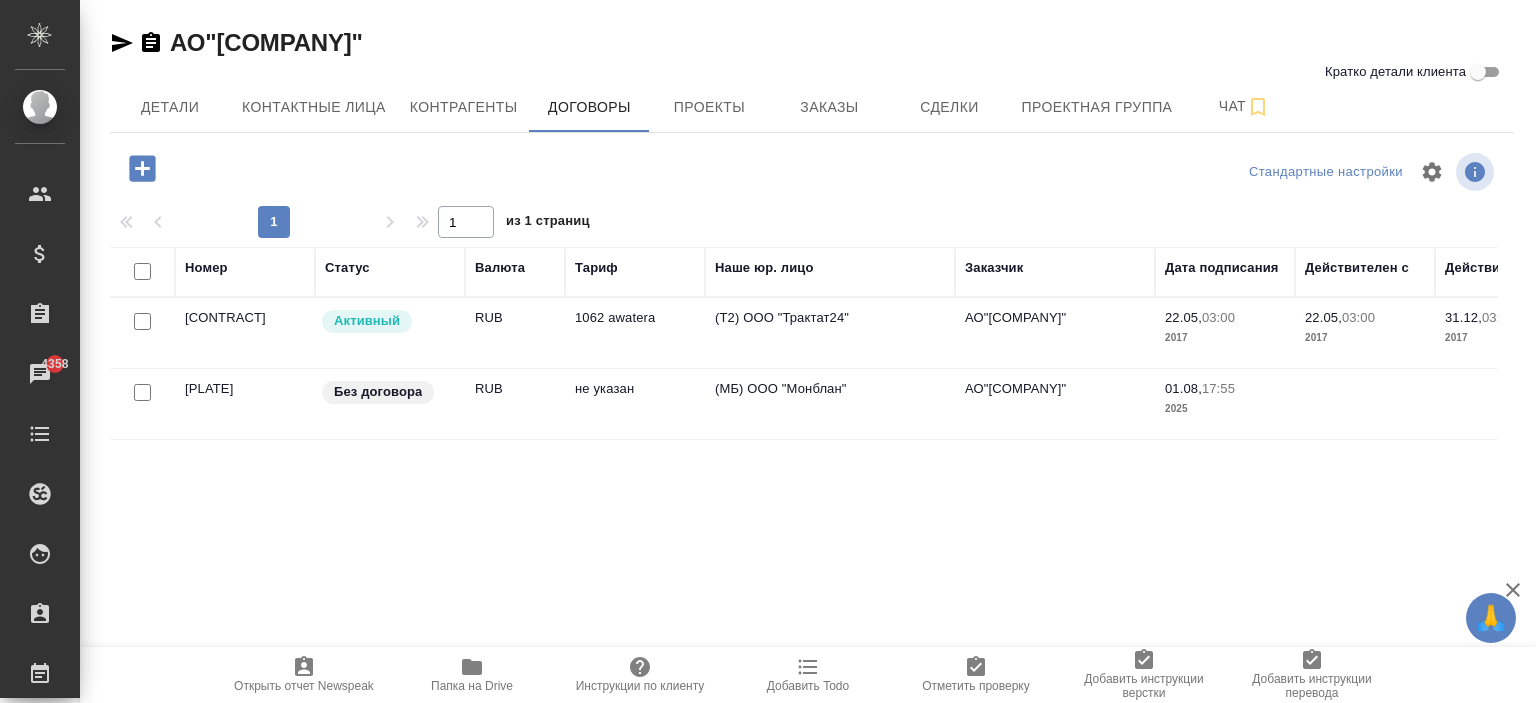 click on "RUB" at bounding box center [515, 333] 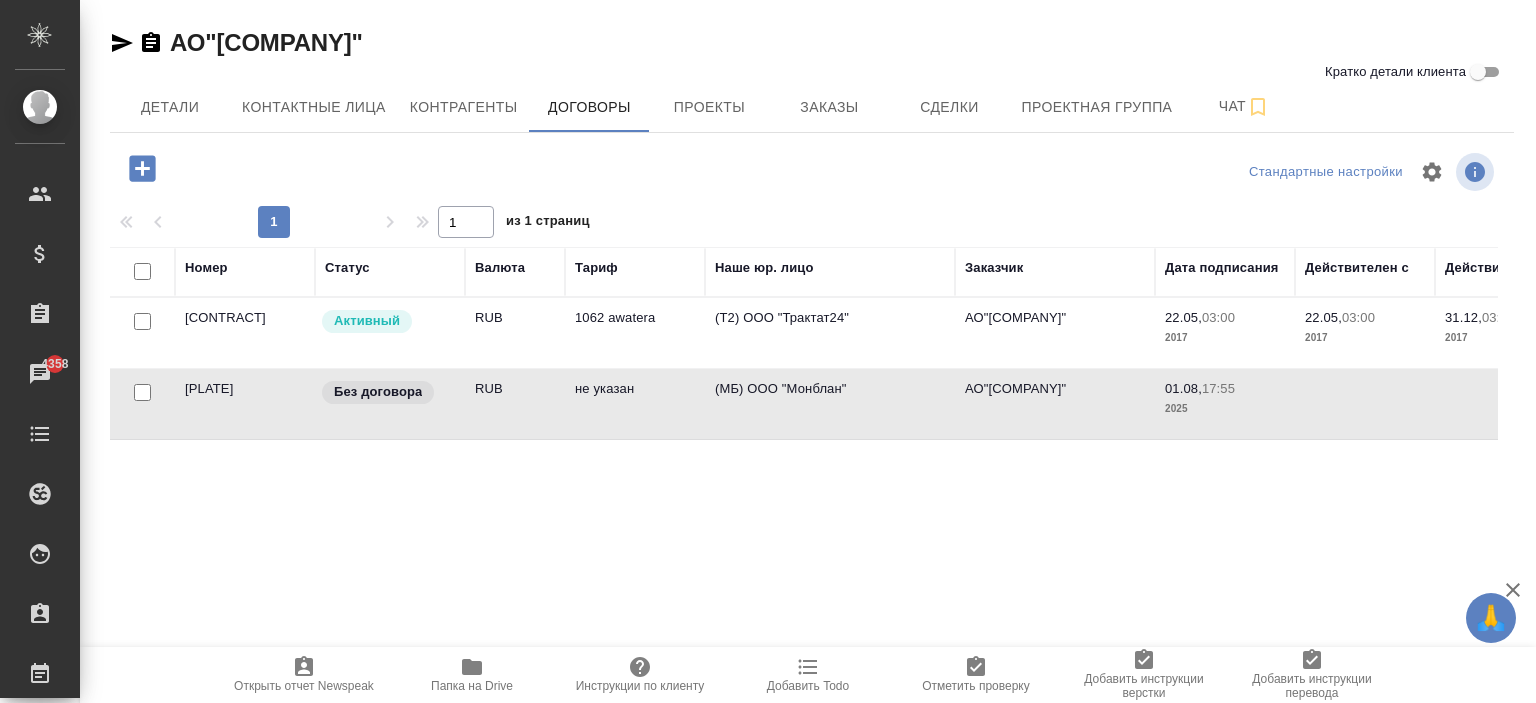 click on "RUB" at bounding box center [515, 333] 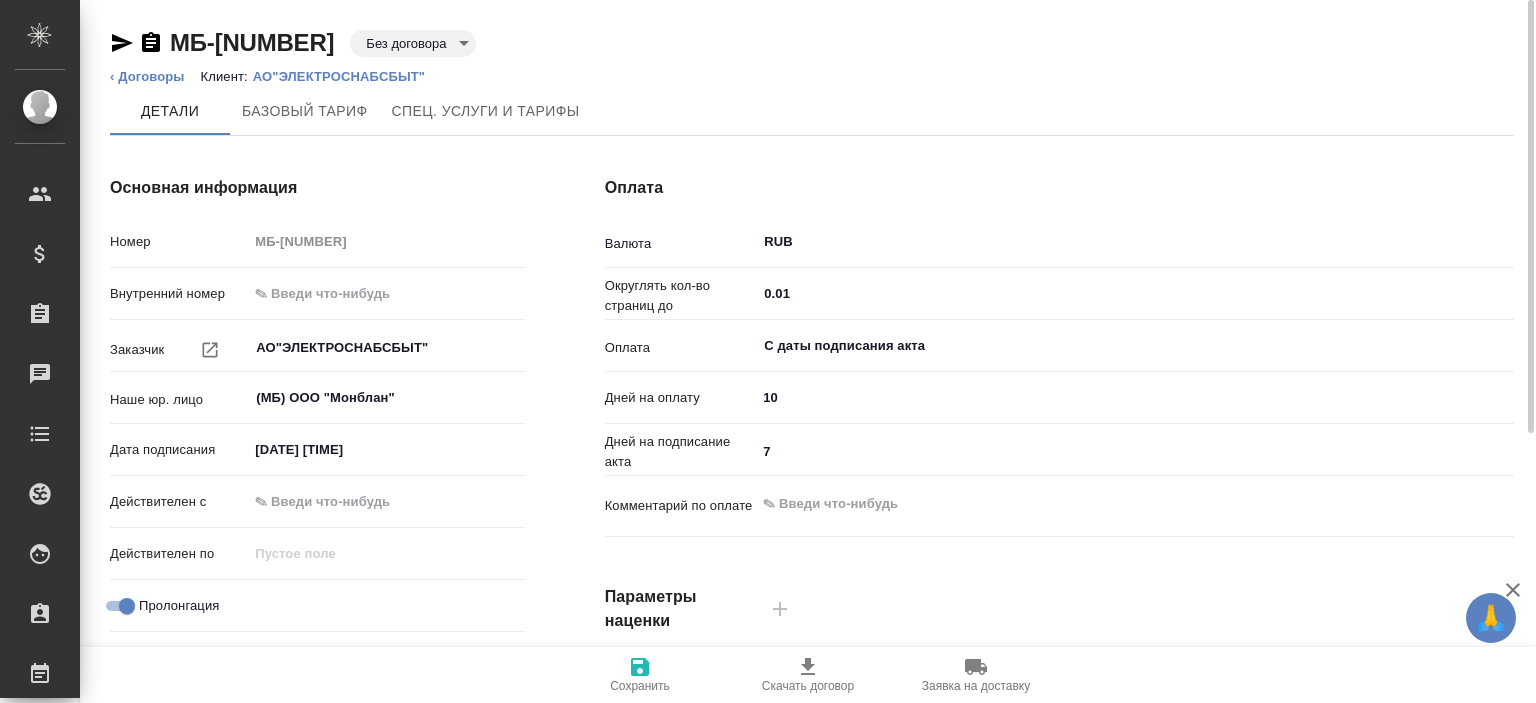scroll, scrollTop: 0, scrollLeft: 0, axis: both 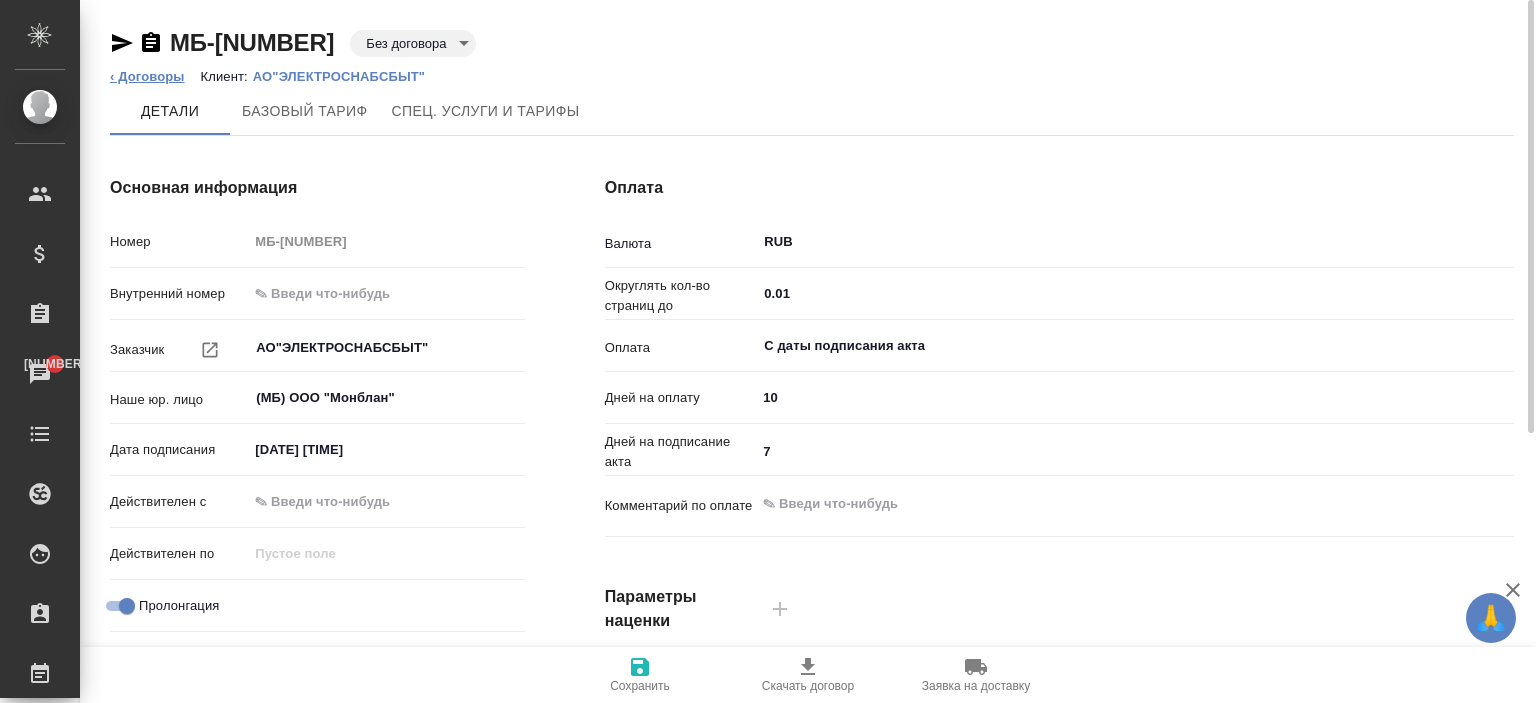 click on "‹ Договоры" at bounding box center [147, 76] 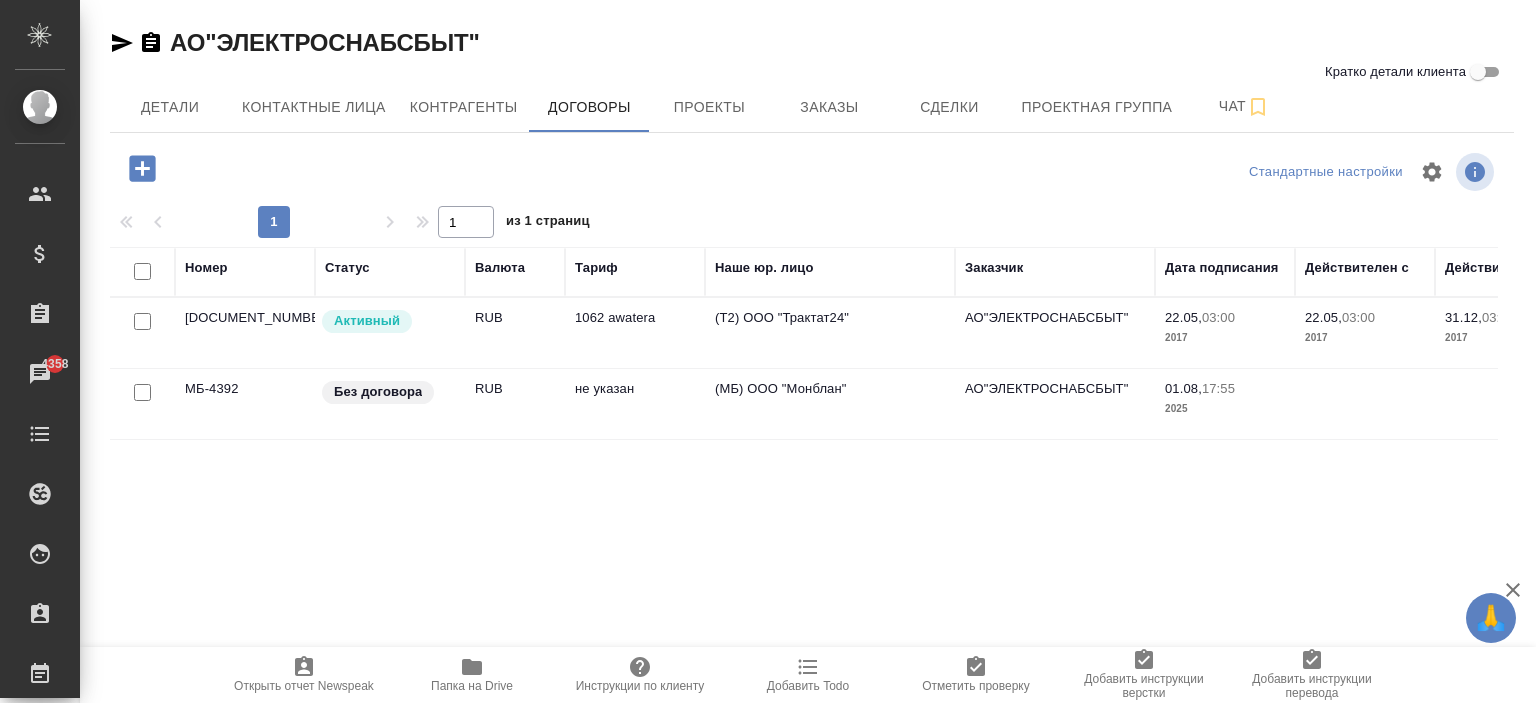 scroll, scrollTop: 0, scrollLeft: 0, axis: both 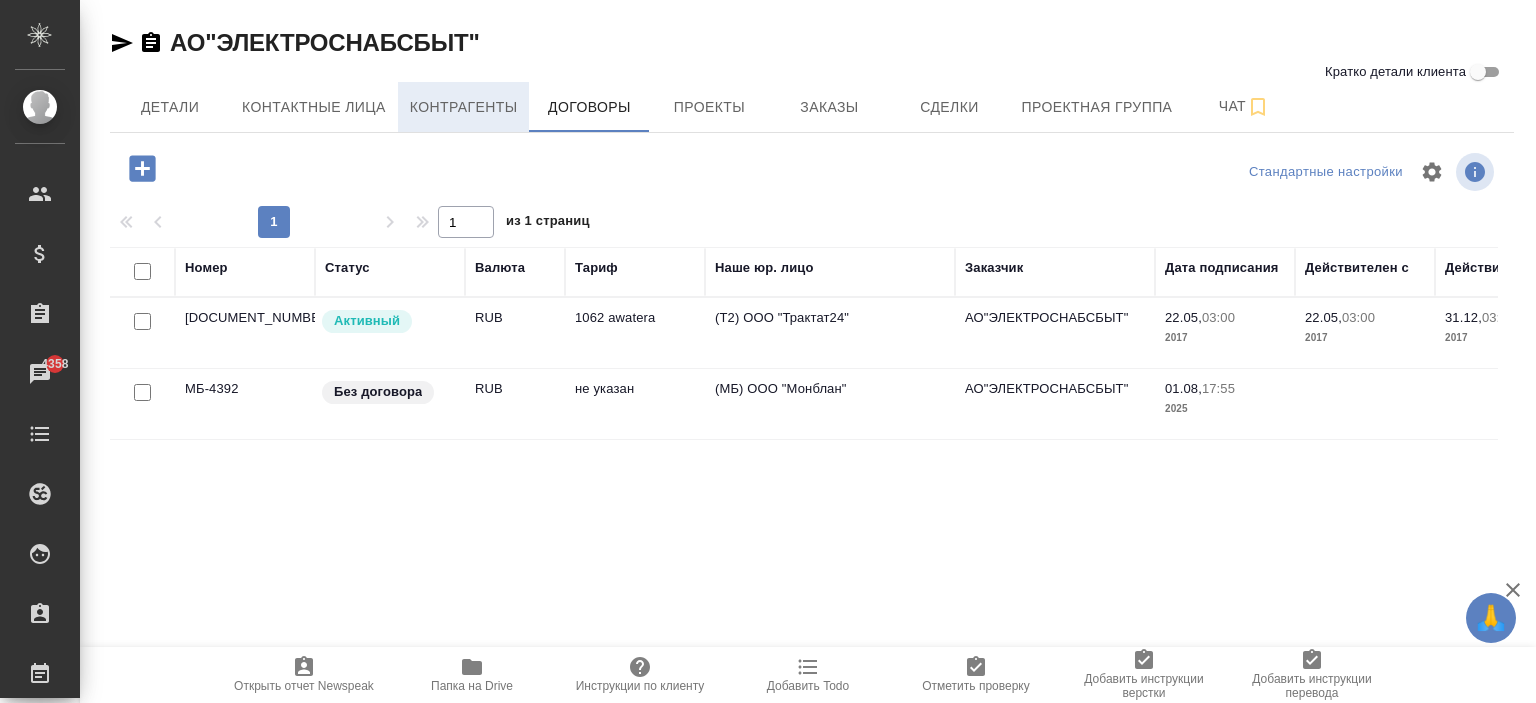 click on "Контрагенты" at bounding box center (464, 107) 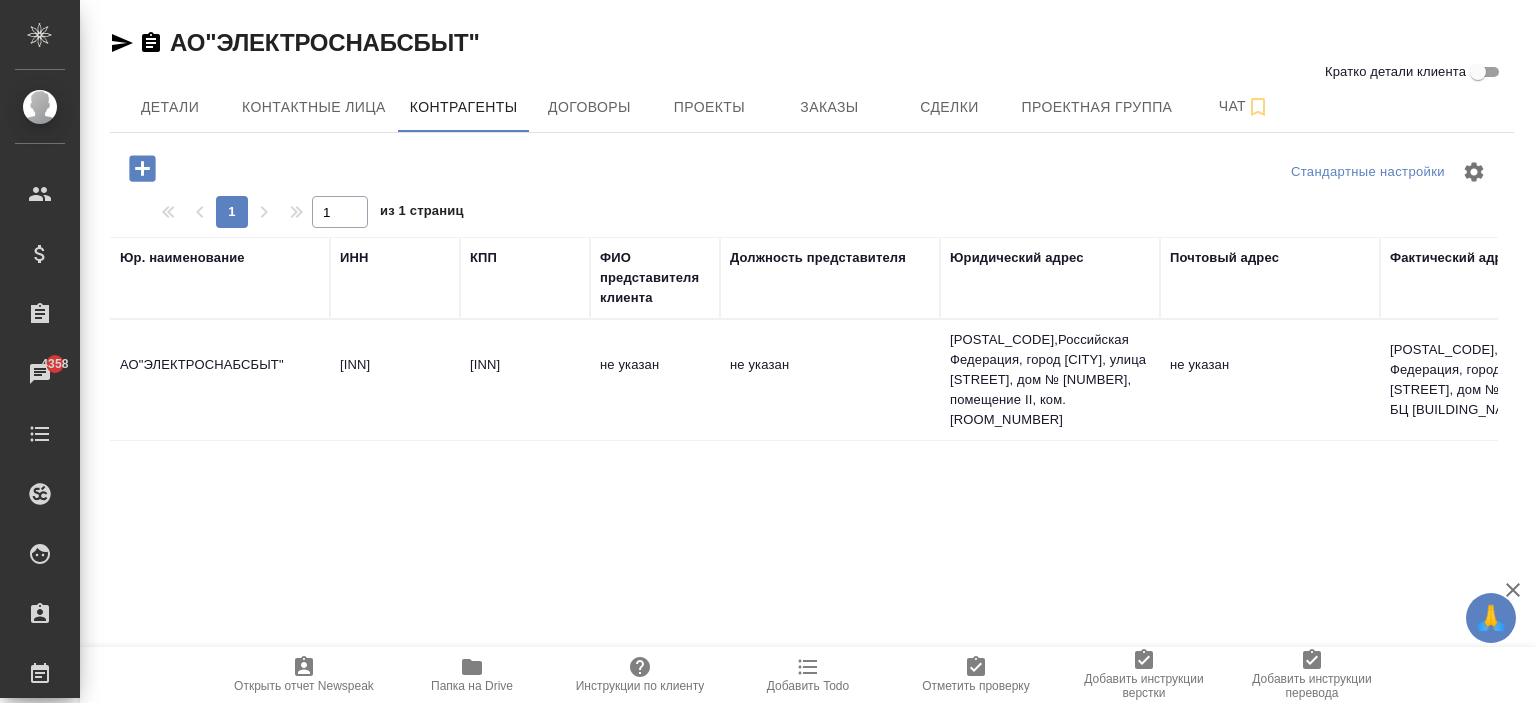 click on "771001001" at bounding box center (525, 380) 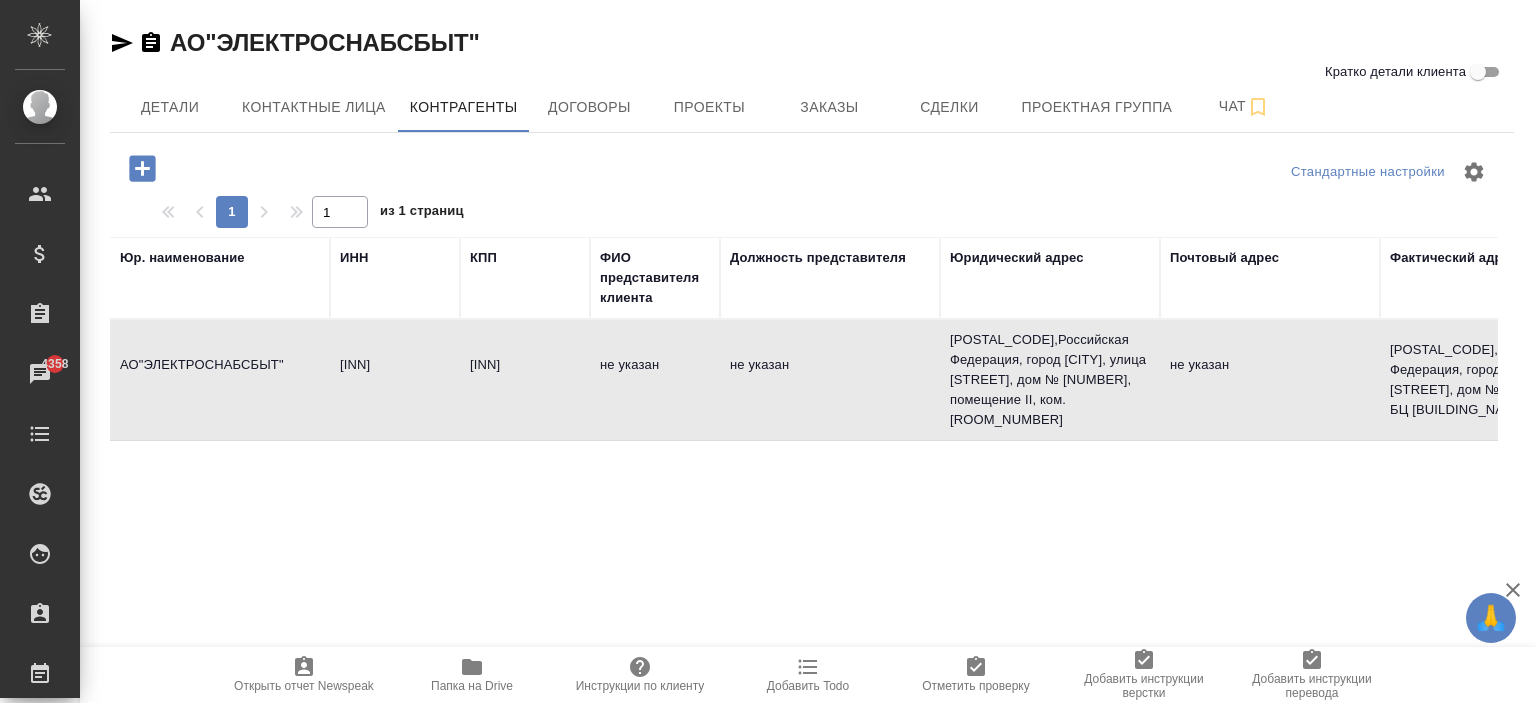 click on "771001001" at bounding box center (525, 380) 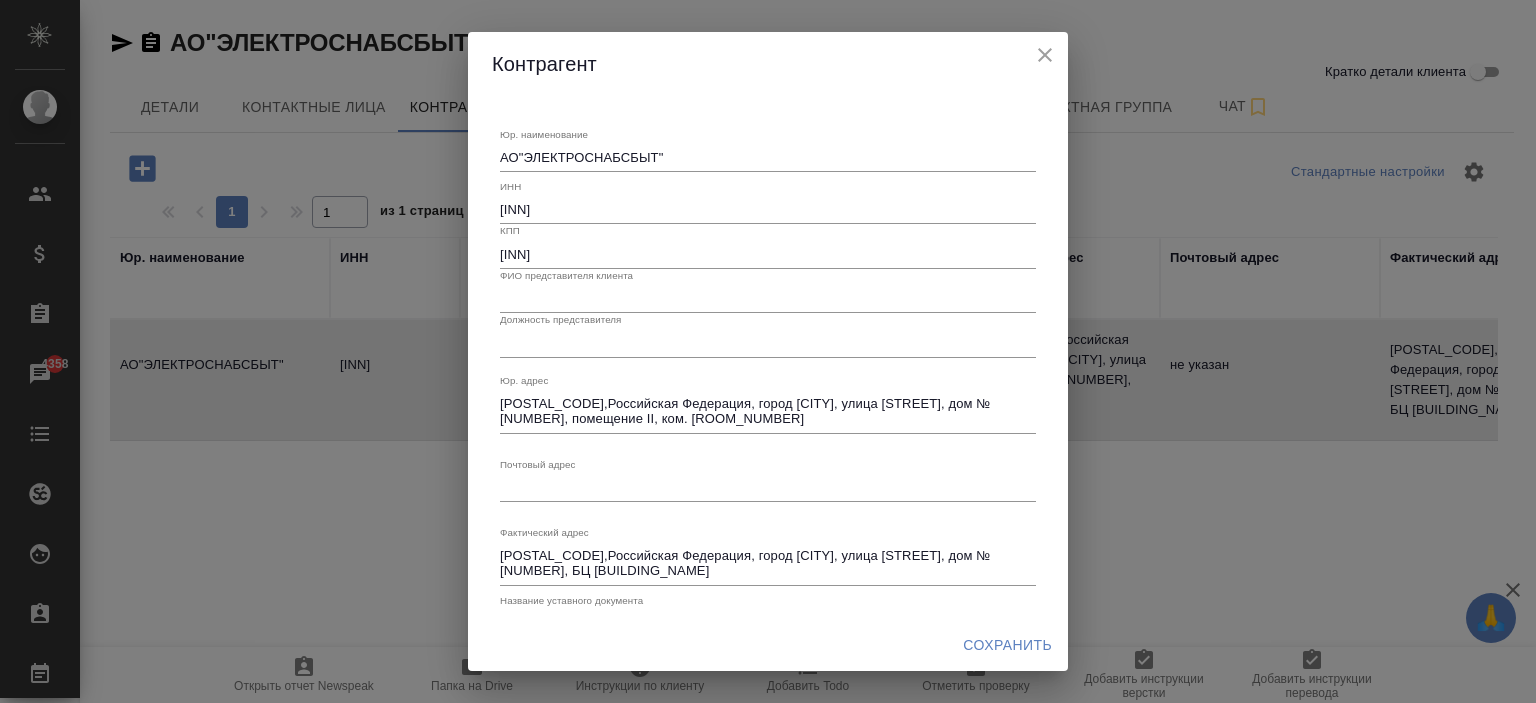 drag, startPoint x: 598, startPoint y: 213, endPoint x: 389, endPoint y: 203, distance: 209.2391 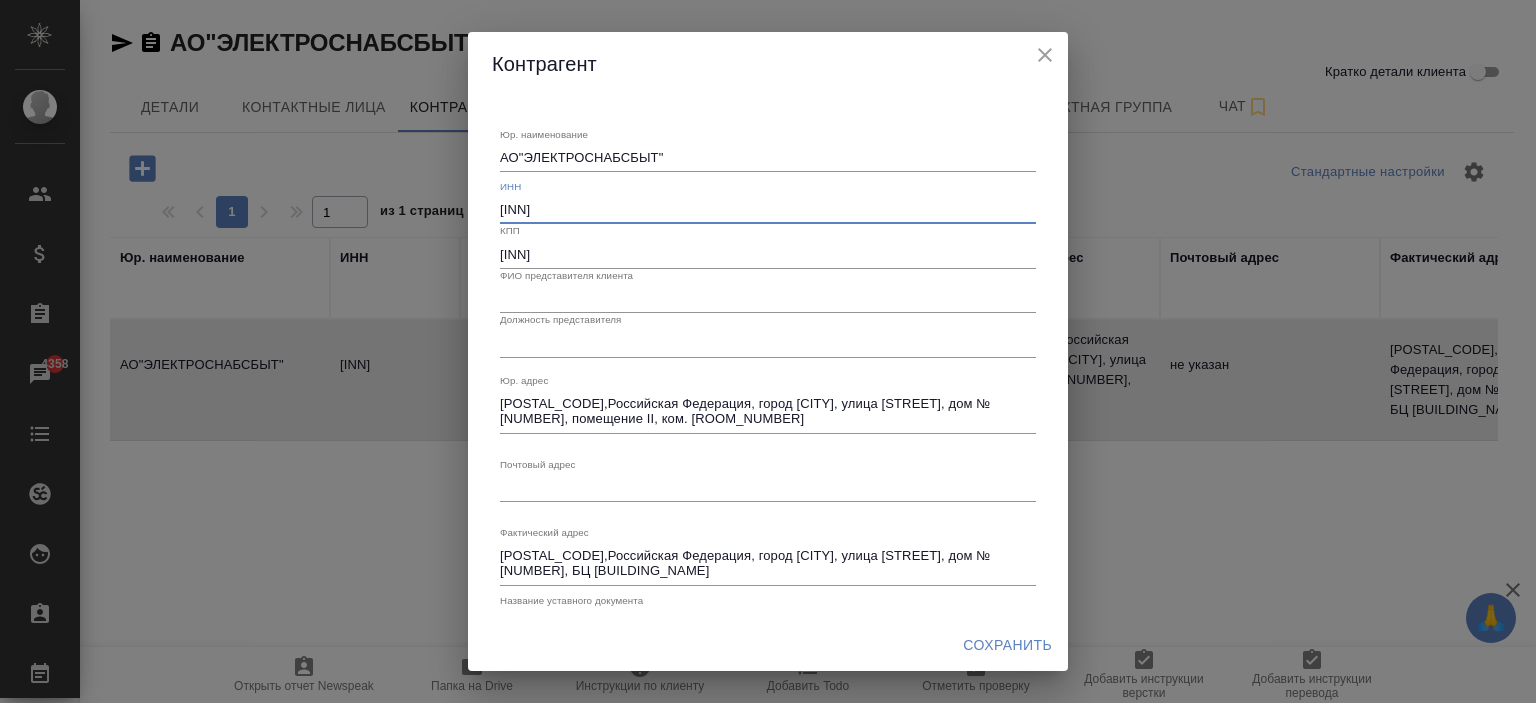 click 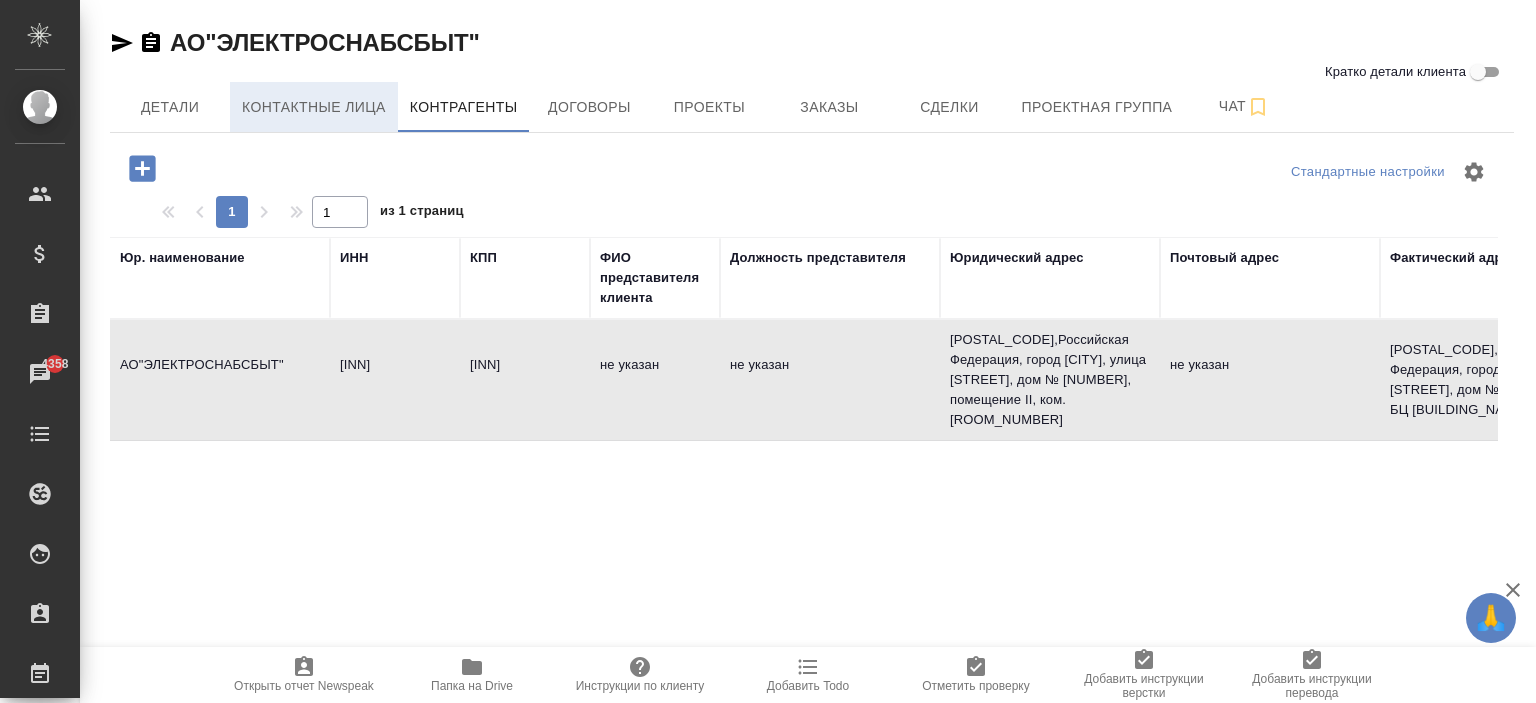 click on "Контактные лица" at bounding box center [314, 107] 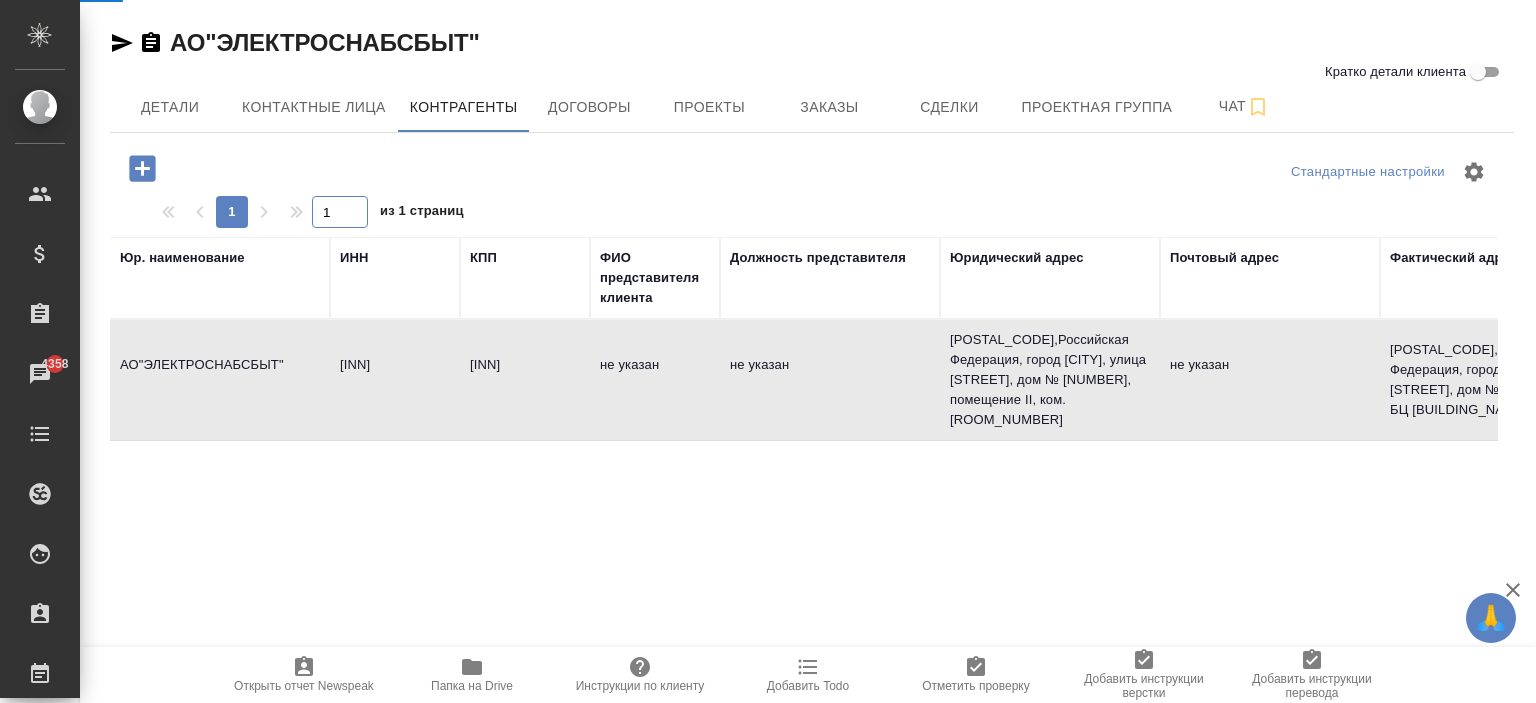 select on "RU" 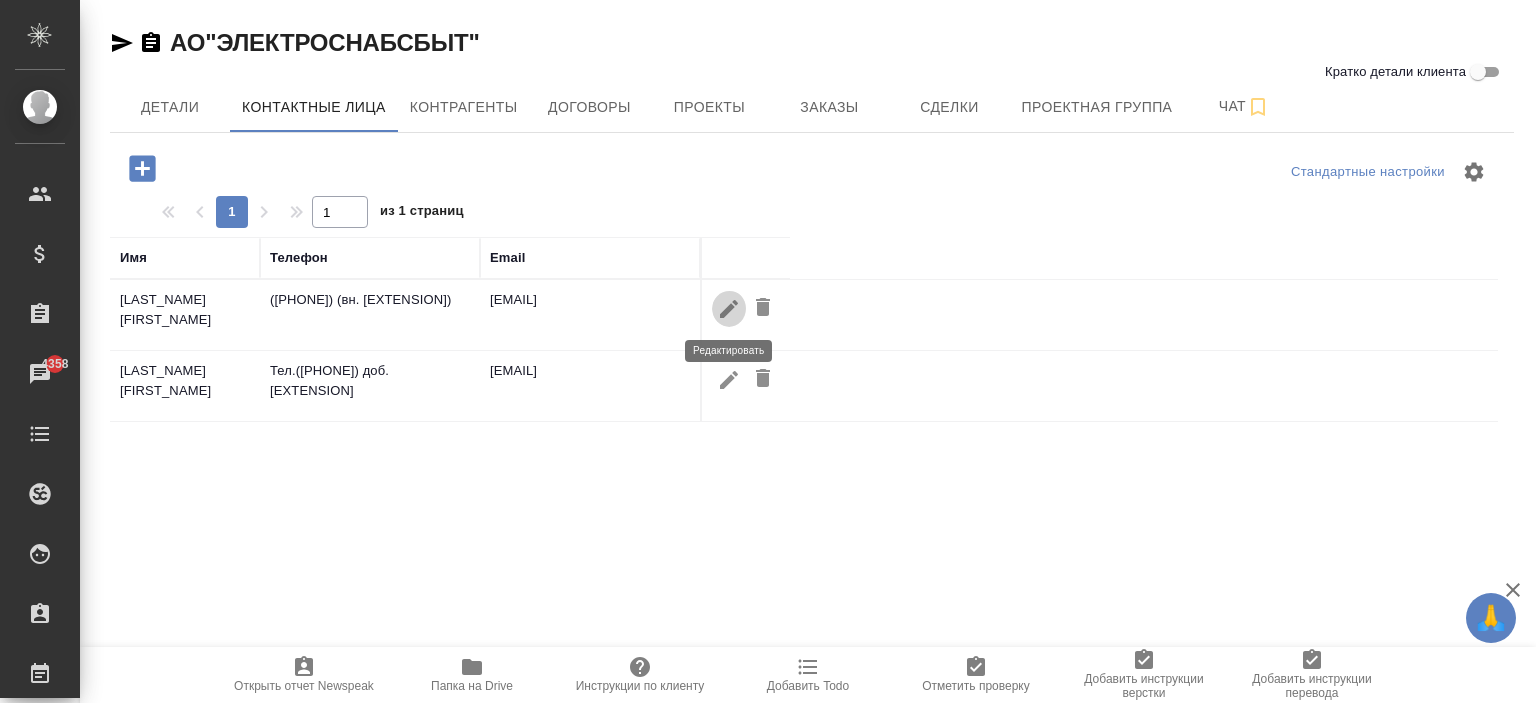 click at bounding box center (729, 308) 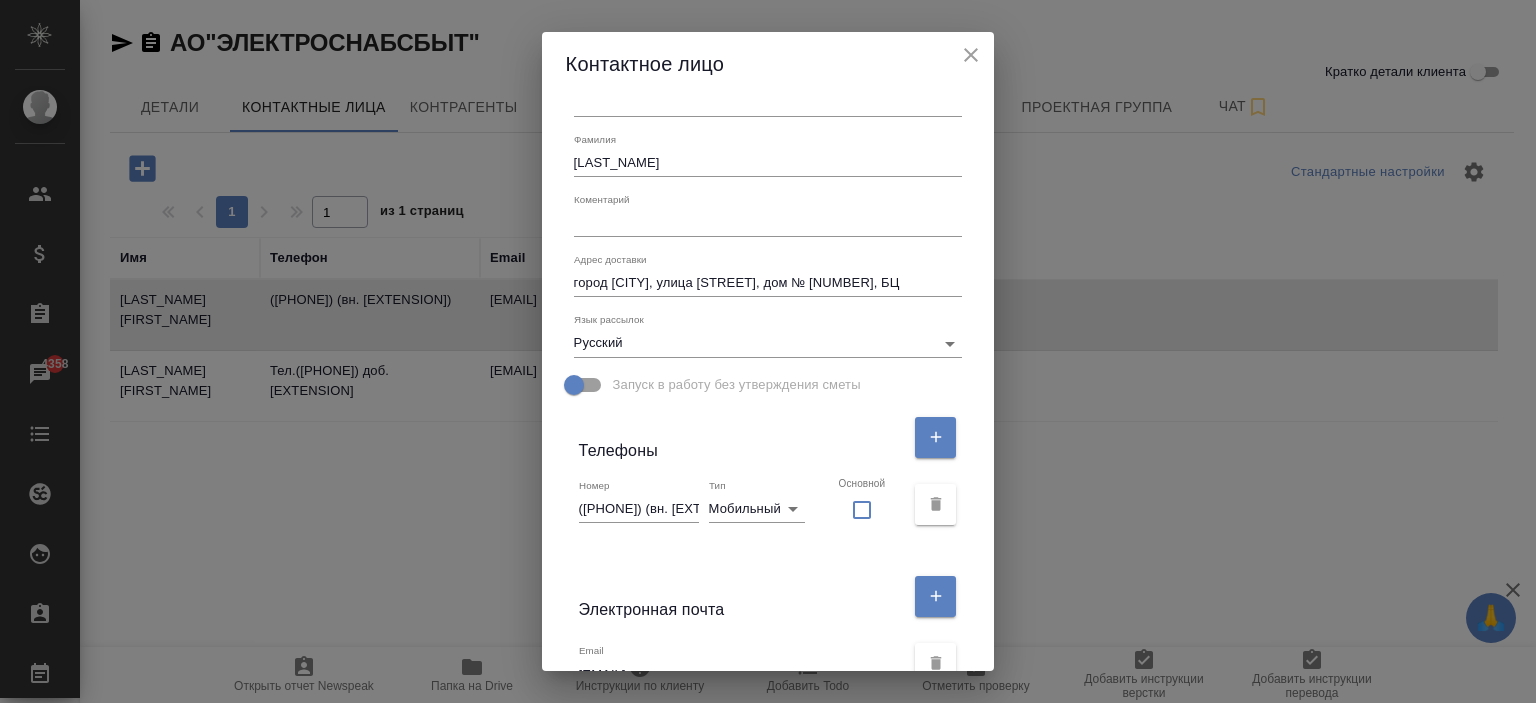 scroll, scrollTop: 416, scrollLeft: 0, axis: vertical 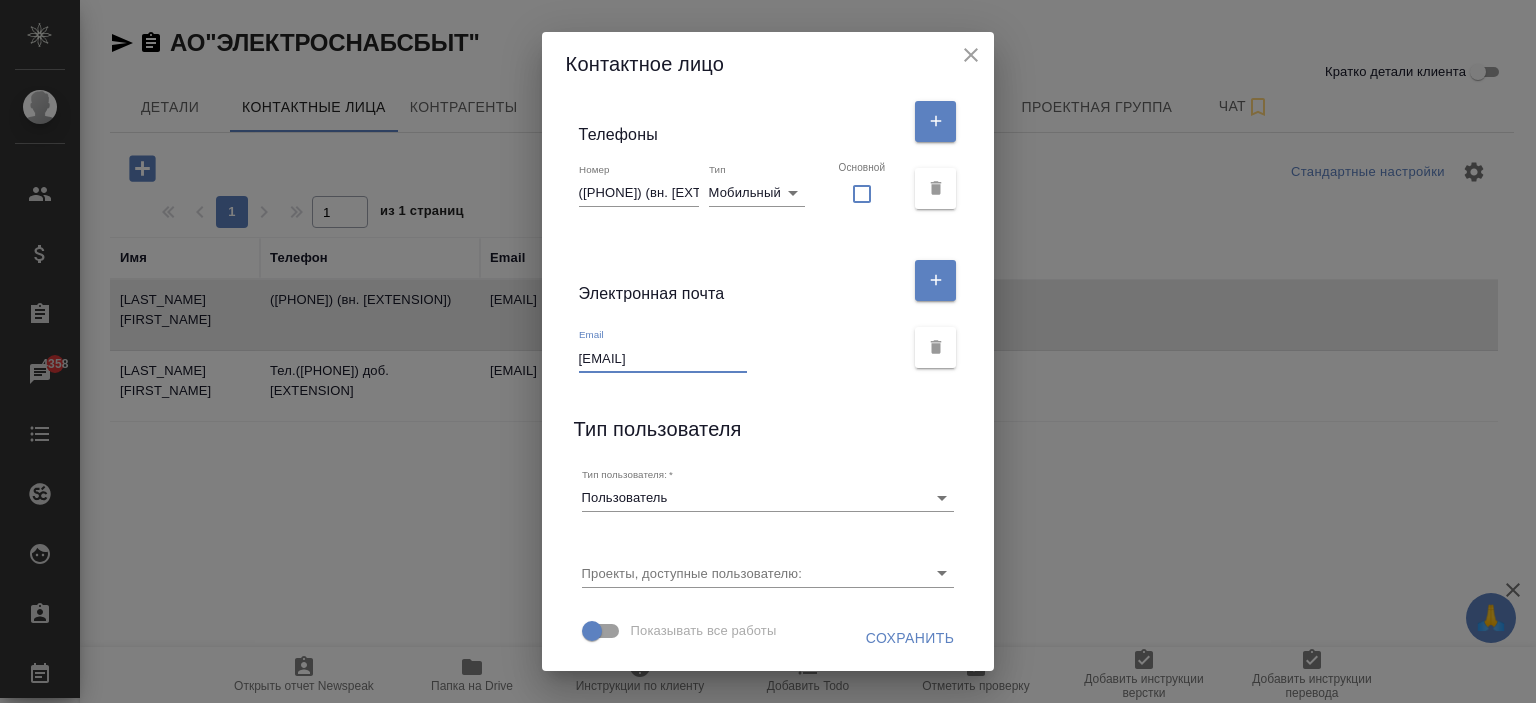 drag, startPoint x: 671, startPoint y: 359, endPoint x: 754, endPoint y: 355, distance: 83.09633 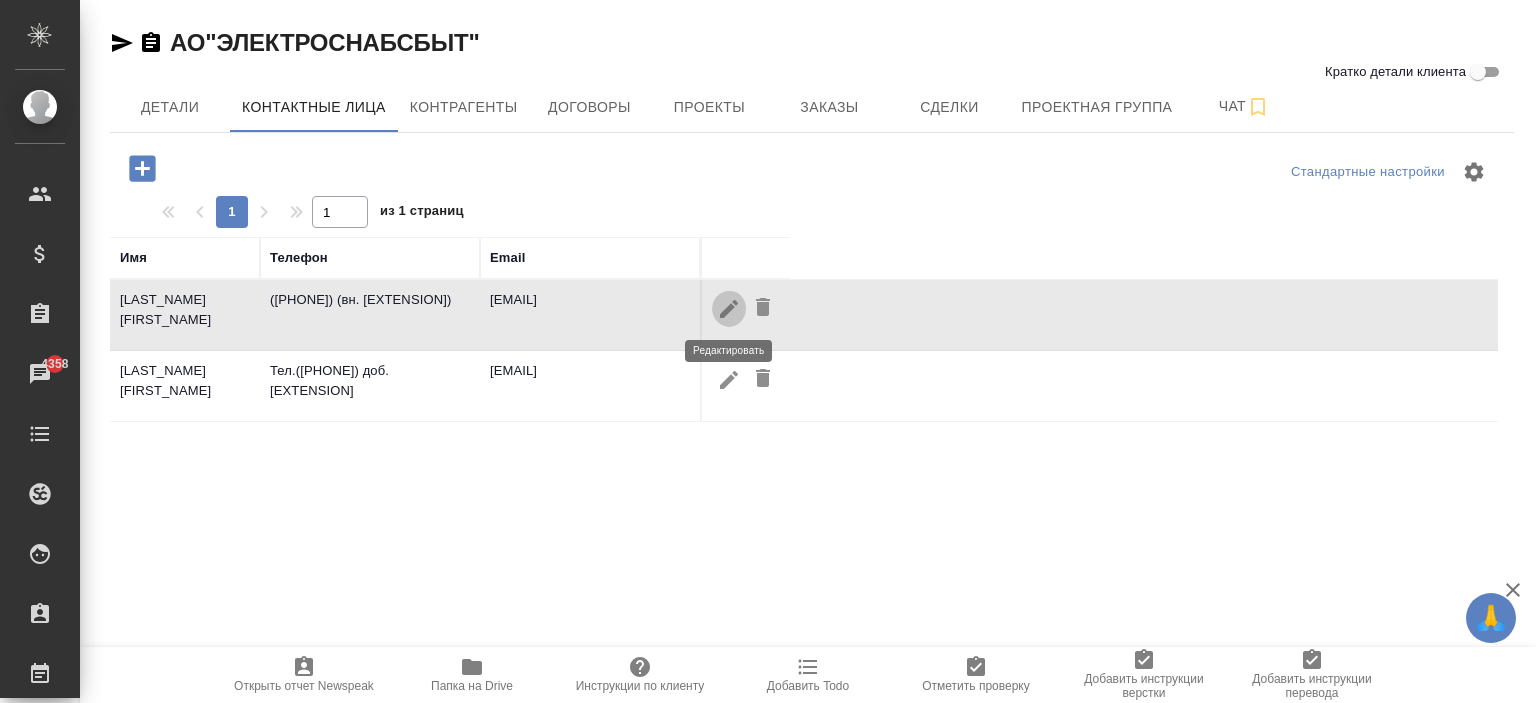 click 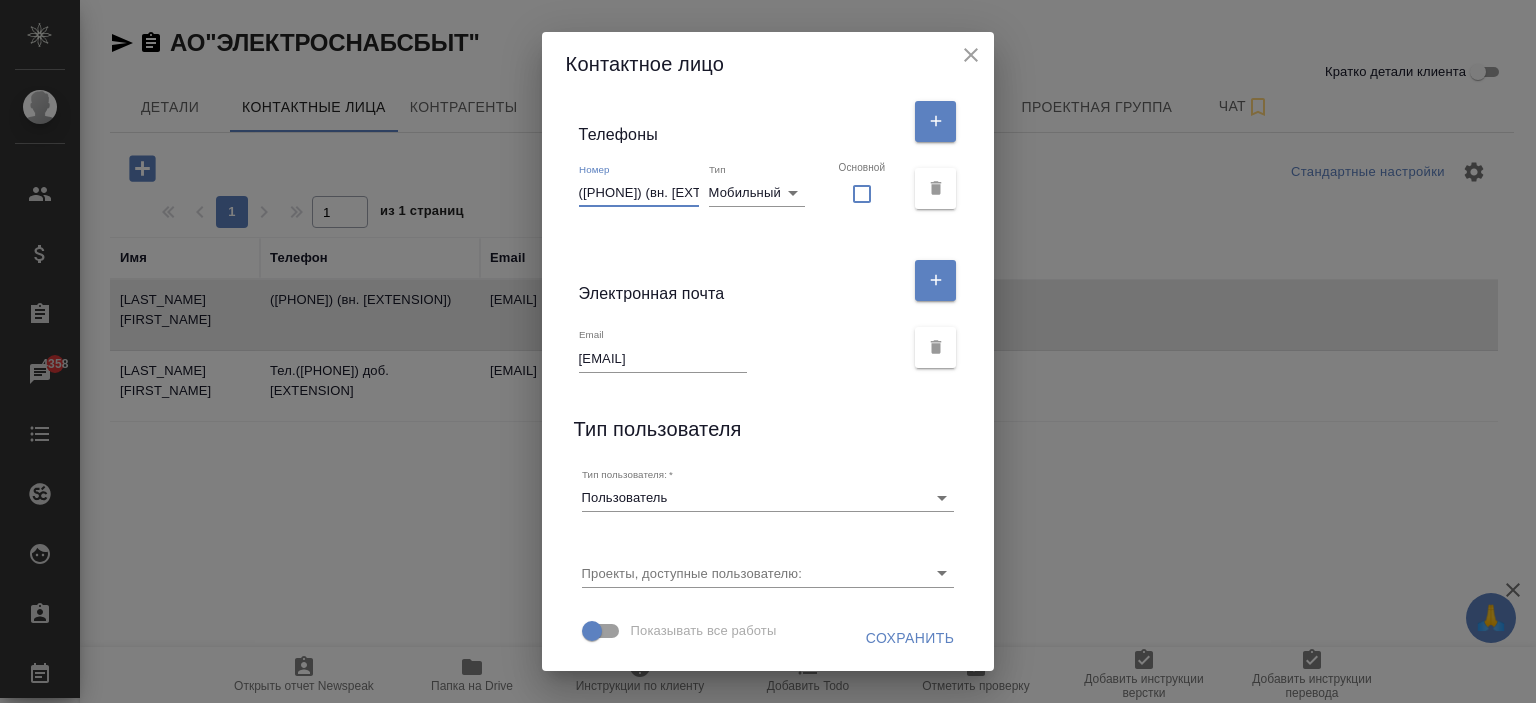 scroll, scrollTop: 0, scrollLeft: 55, axis: horizontal 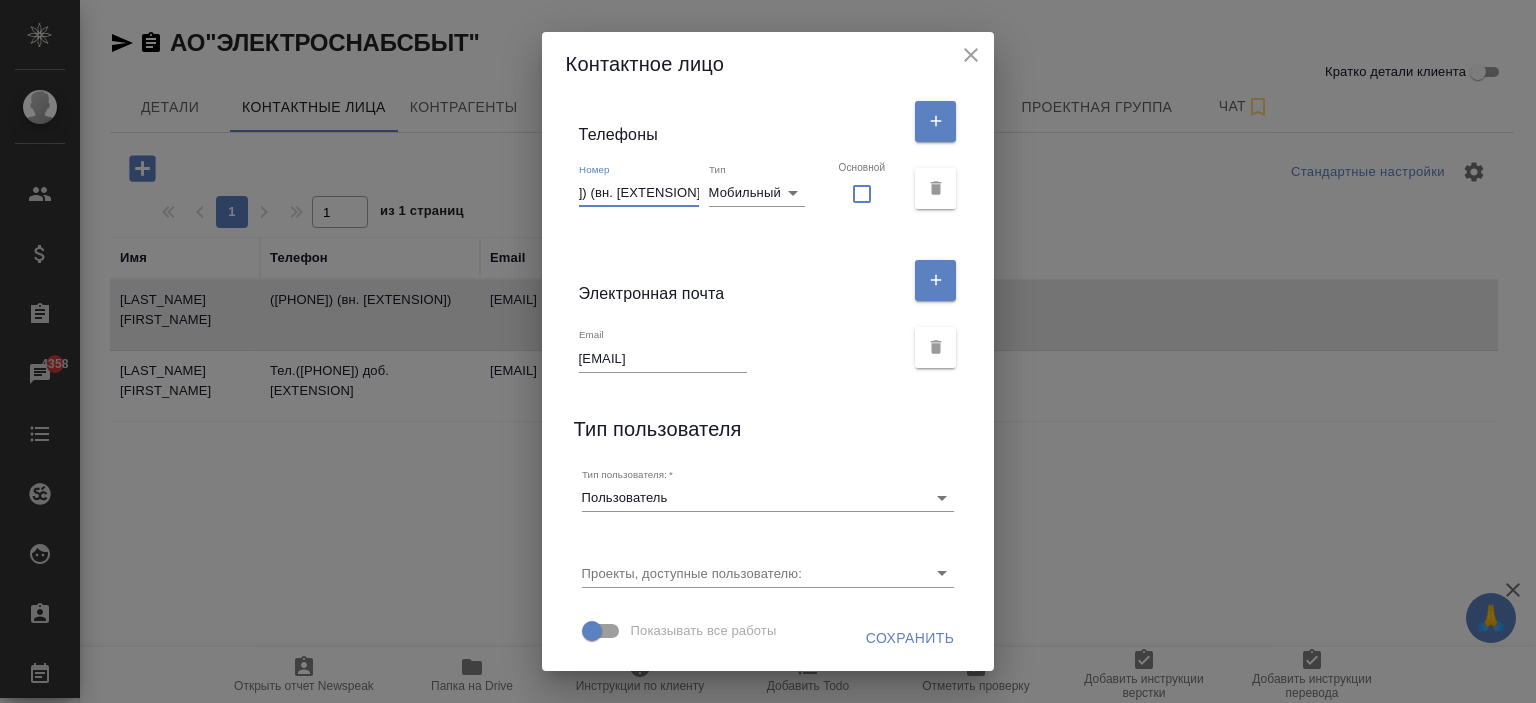 drag, startPoint x: 595, startPoint y: 191, endPoint x: 776, endPoint y: 201, distance: 181.27603 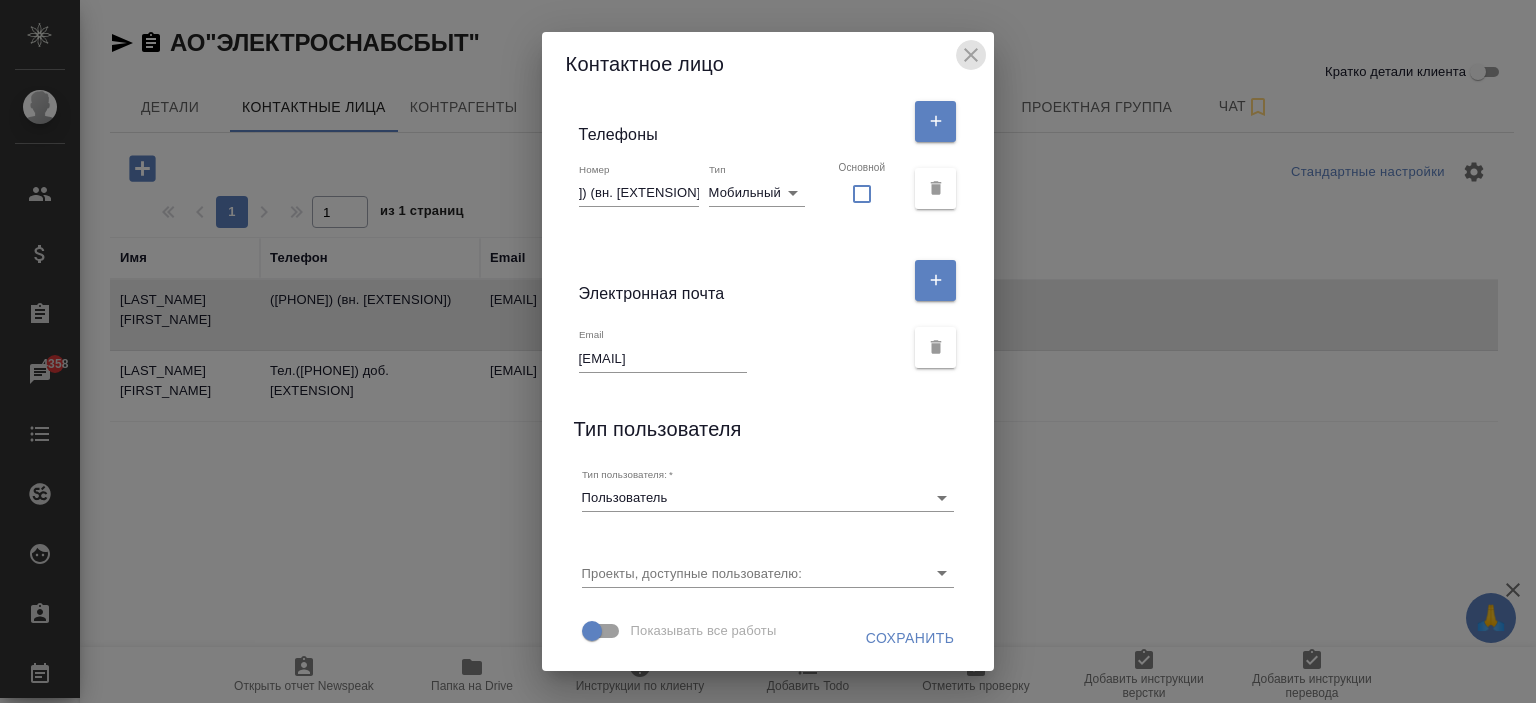 click 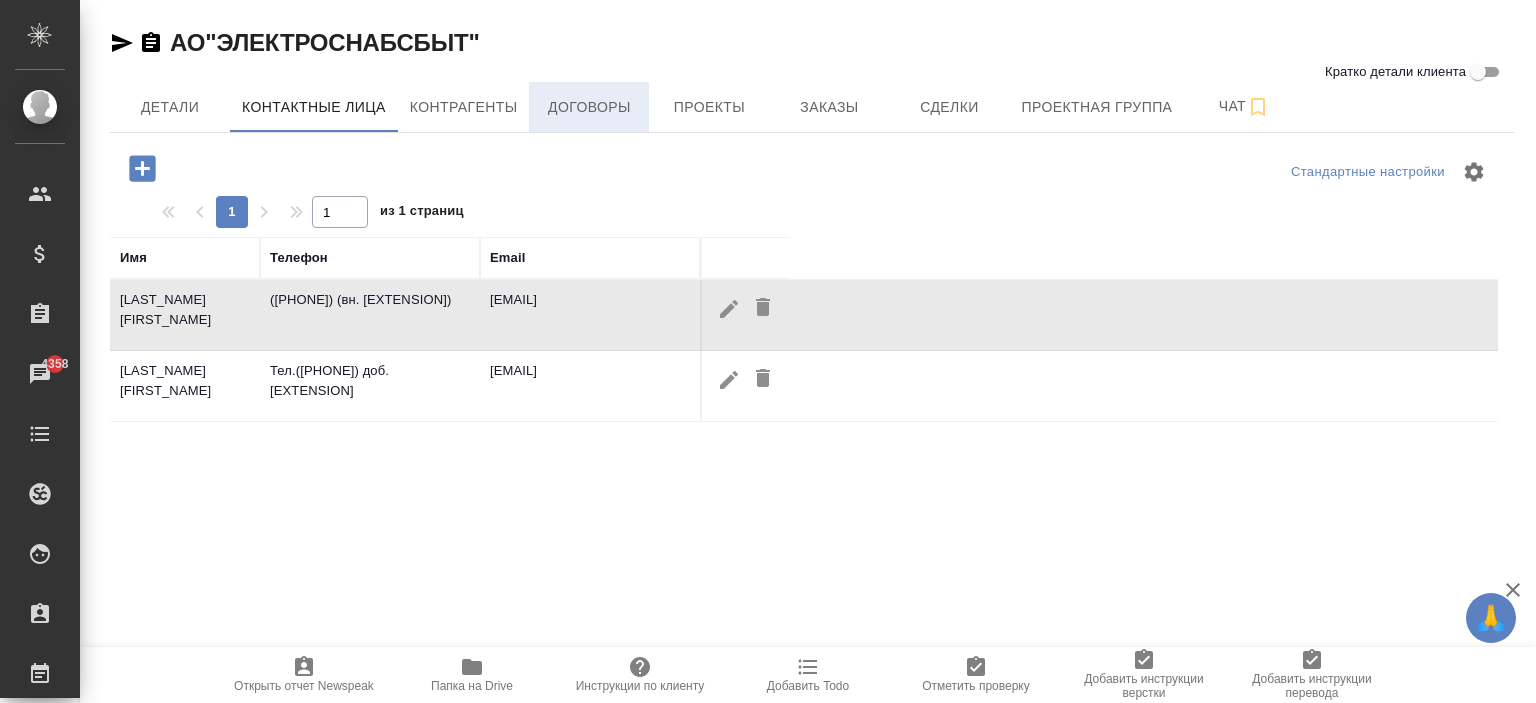 click on "Договоры" at bounding box center [589, 107] 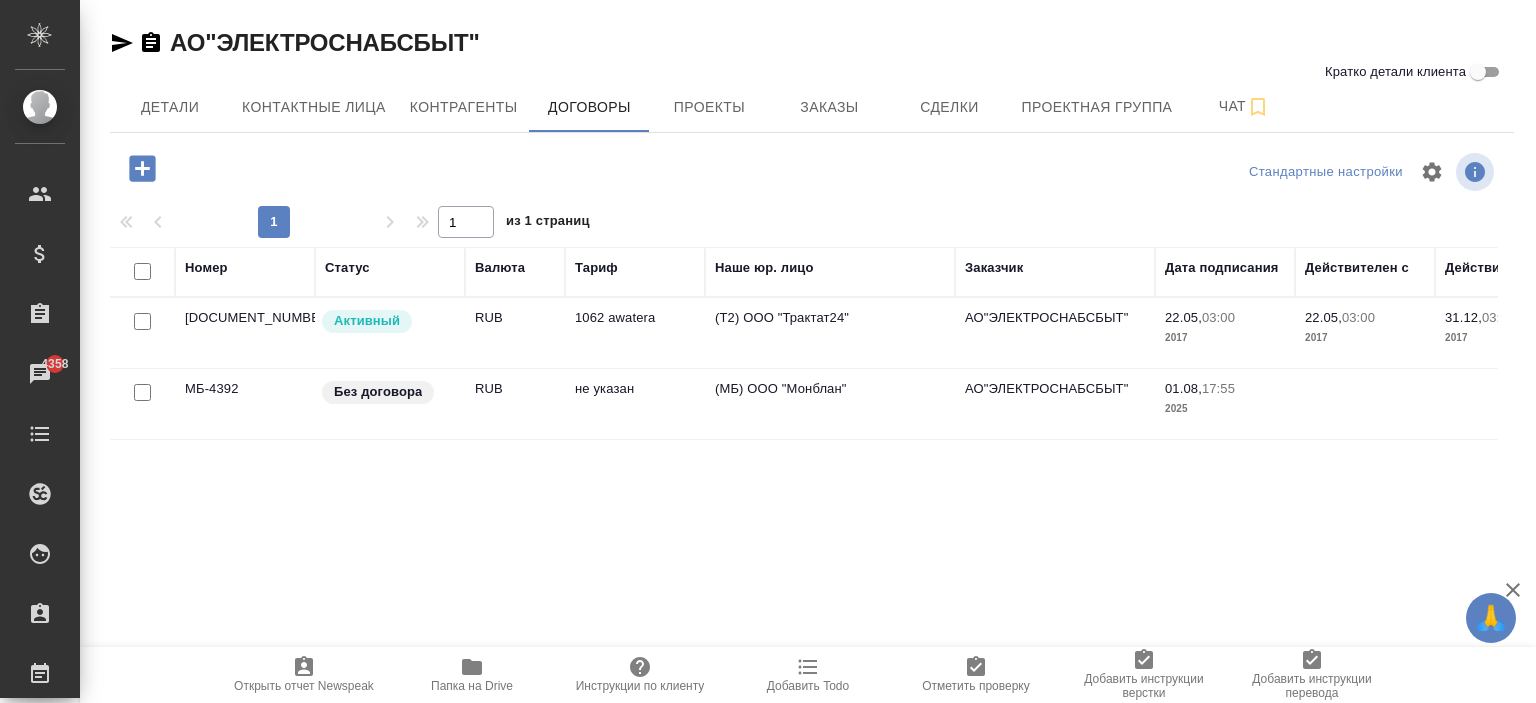 click on "не указан" at bounding box center (635, 333) 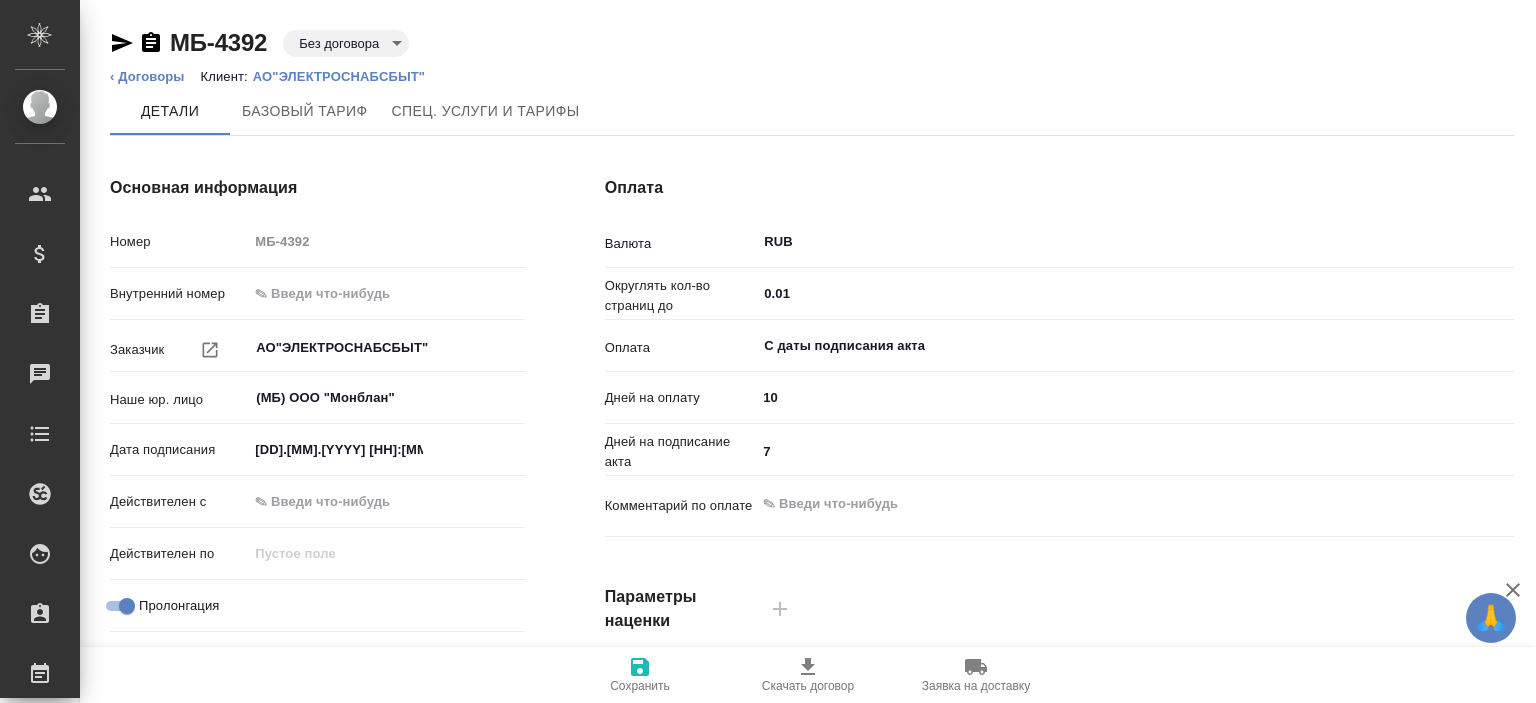 scroll, scrollTop: 0, scrollLeft: 0, axis: both 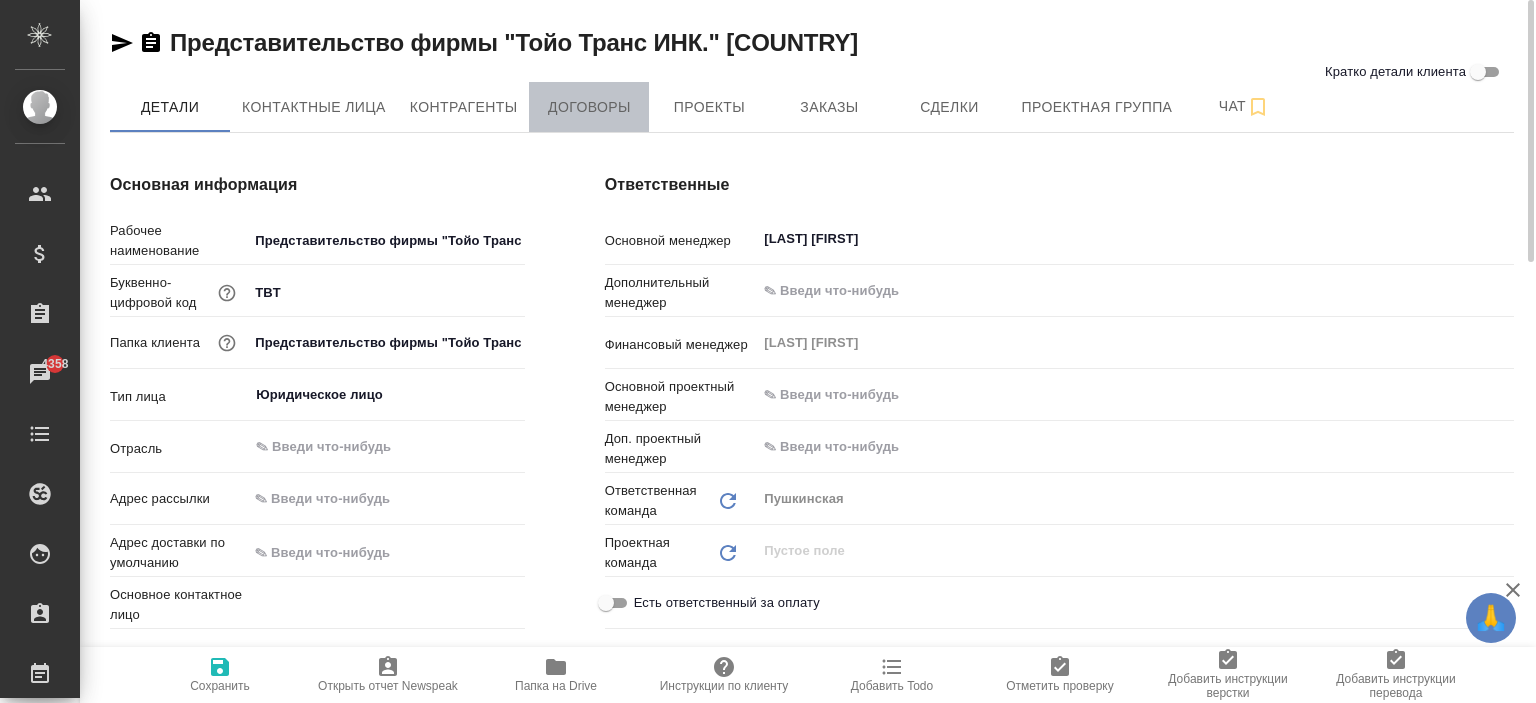 click on "Договоры" at bounding box center [589, 107] 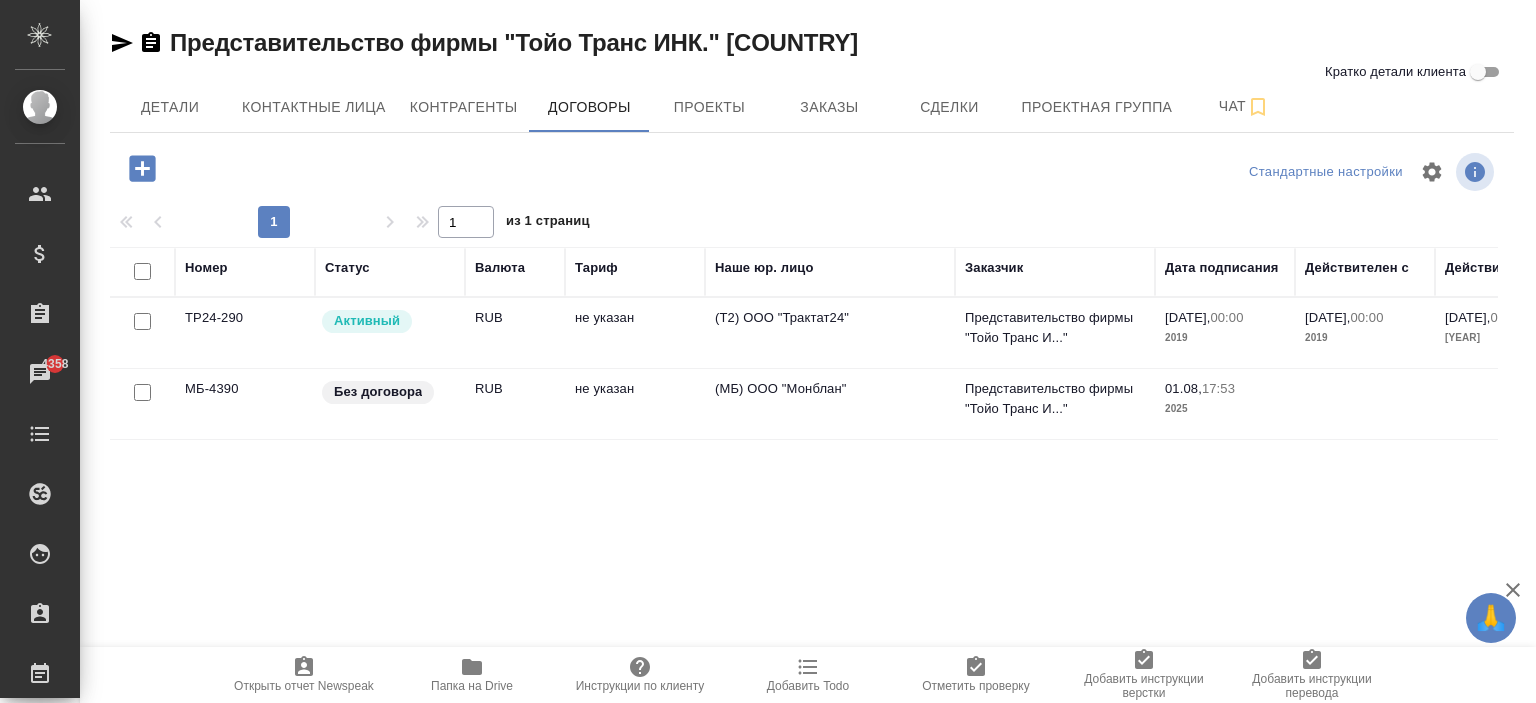 click on "Номер Статус Валюта Тариф Наше юр. лицо Заказчик Дата подписания Действителен с Действителен по   ТР24-290 Активный RUB не указан (Т2) ООО "Трактат24" Представительство фирмы "Тойо Транс И... 12.03,  00:00 2019 12.03,  00:00 2019 12.03,  00:00 2020 МБ-4390 Без договора RUB не указан (МБ) ООО "Монблан" Представительство фирмы "Тойо Транс И... 01.08,  17:53 2025" at bounding box center [804, 472] 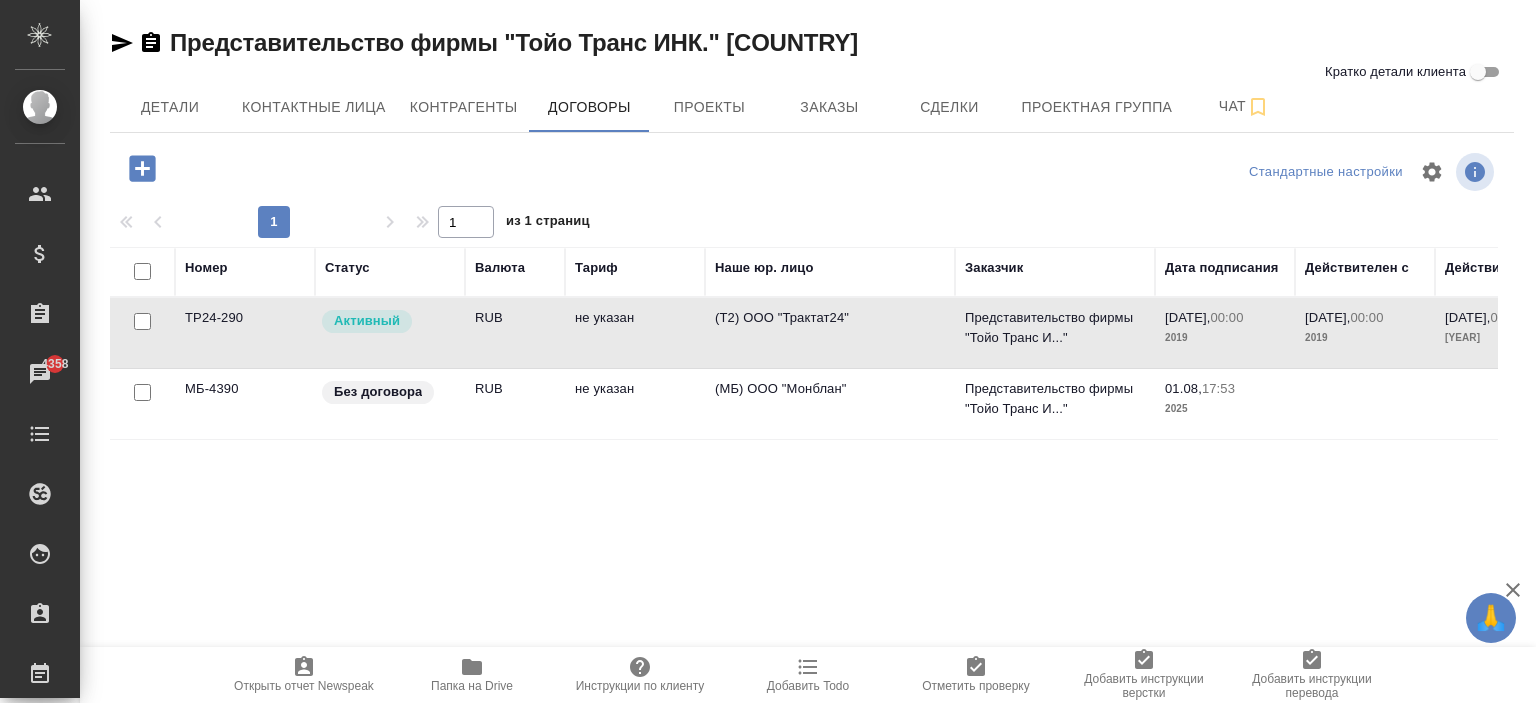 click on "не указан" at bounding box center (635, 333) 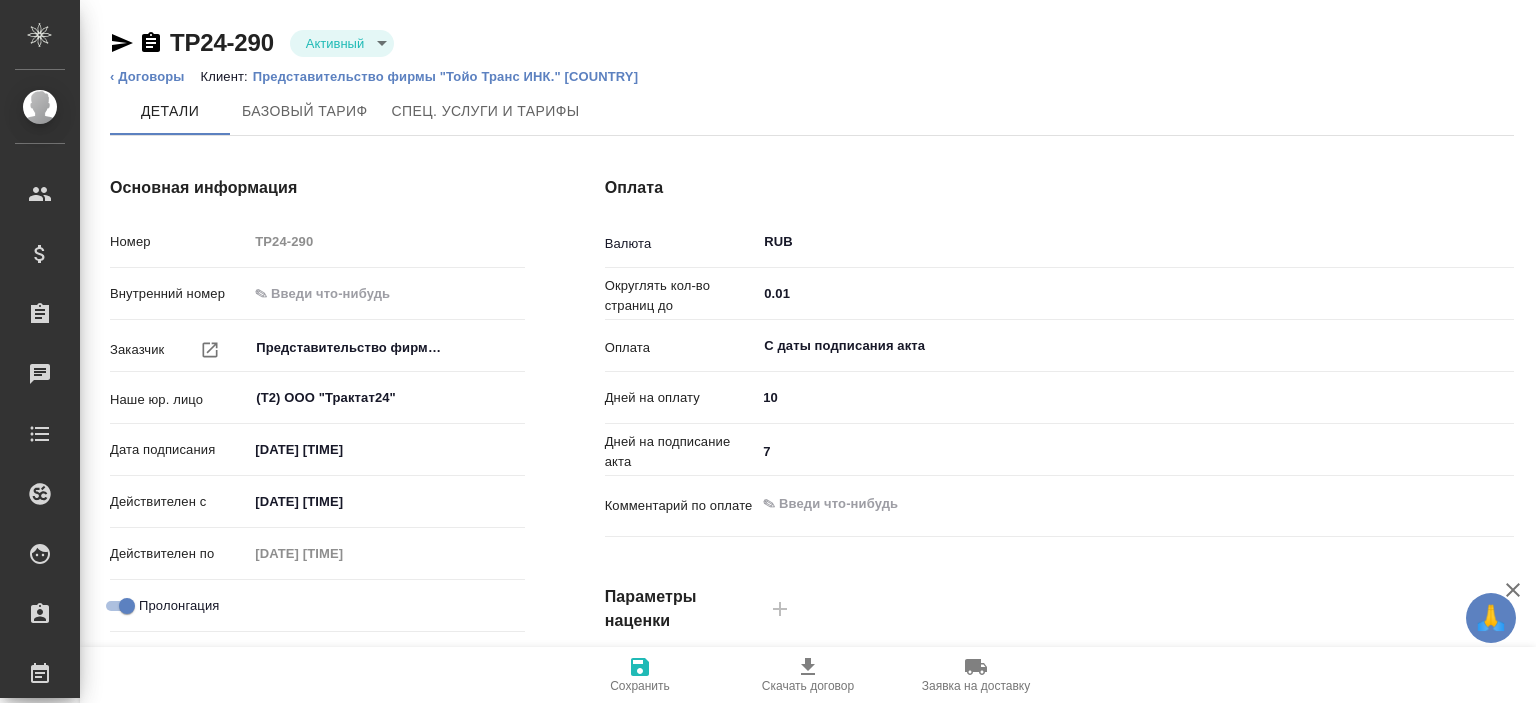 scroll, scrollTop: 0, scrollLeft: 0, axis: both 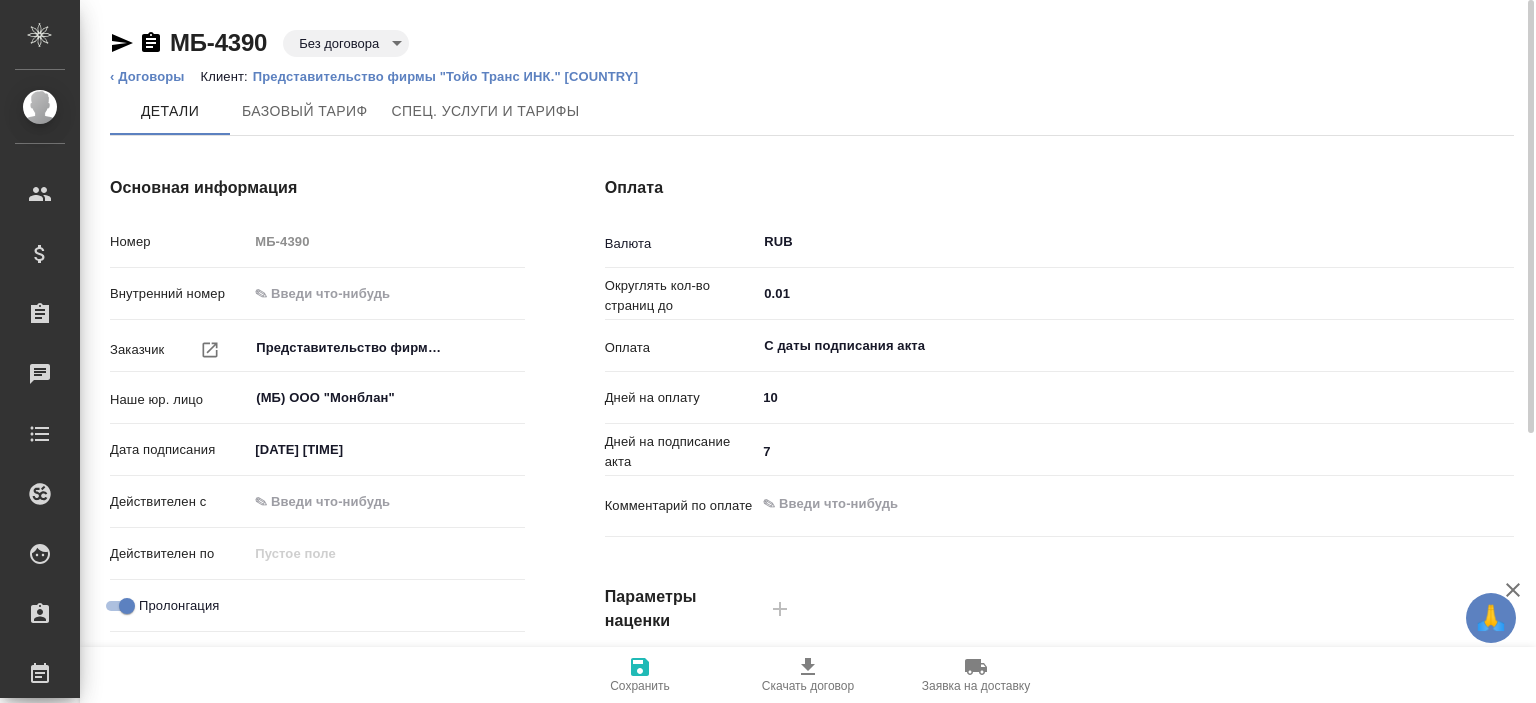 click on "Номер МБ-4390" at bounding box center [317, 241] 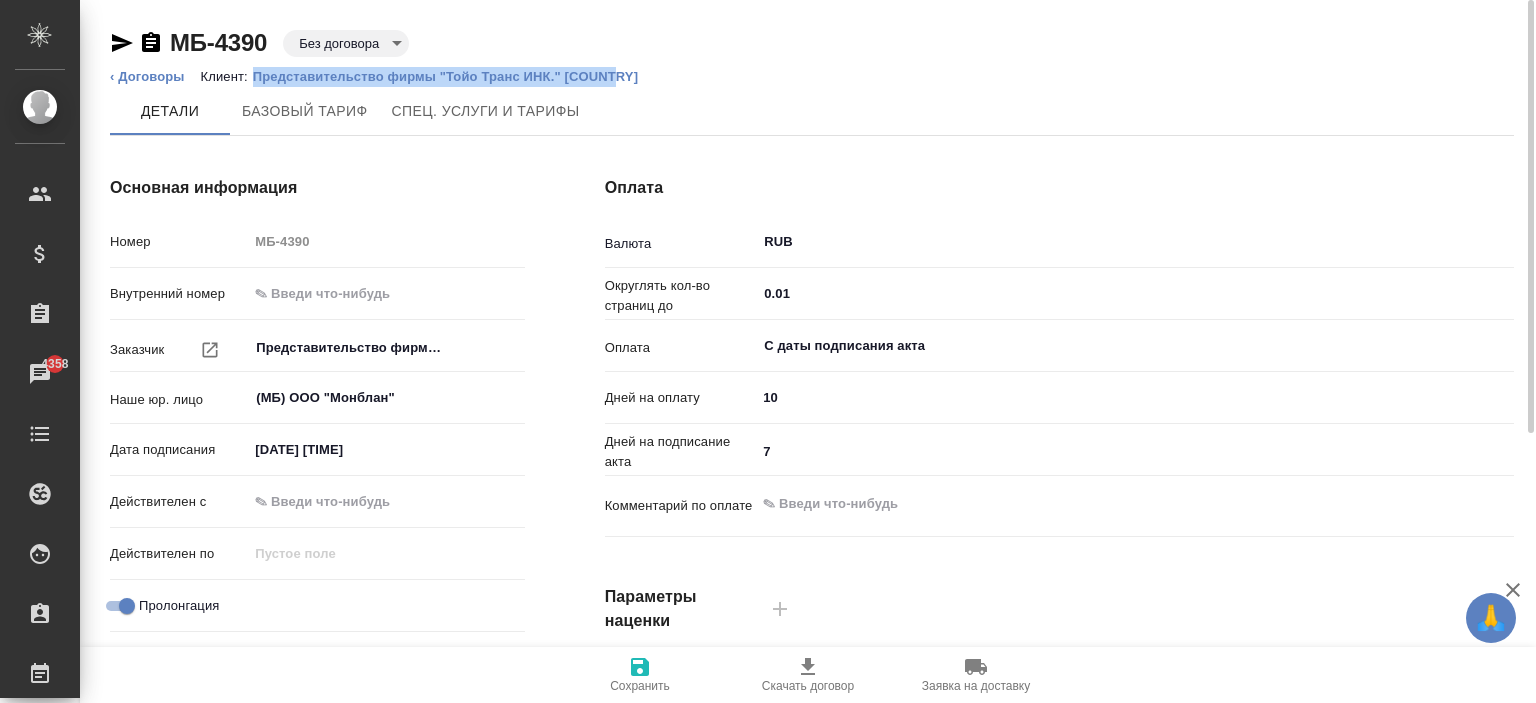 drag, startPoint x: 663, startPoint y: 67, endPoint x: 256, endPoint y: 79, distance: 407.17688 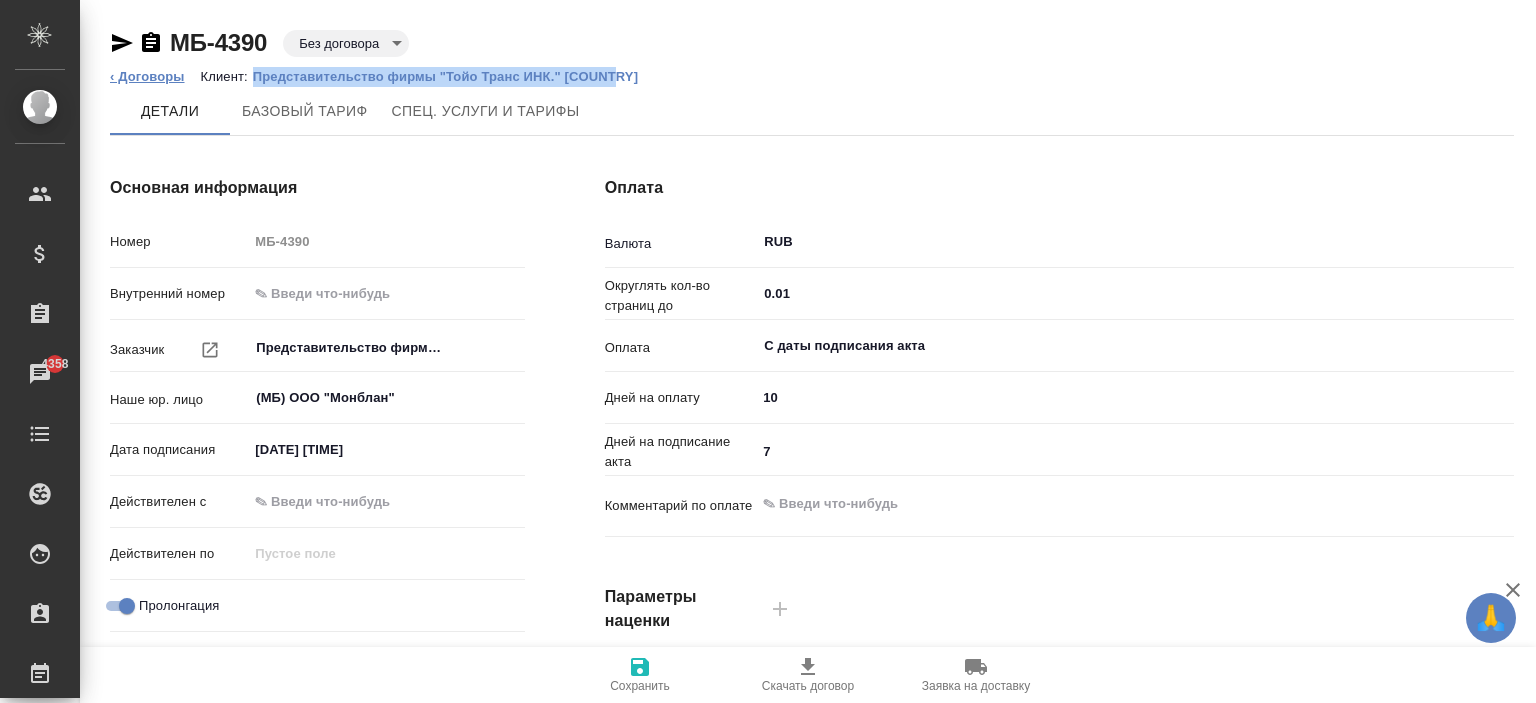 click on "‹ Договоры" at bounding box center (147, 76) 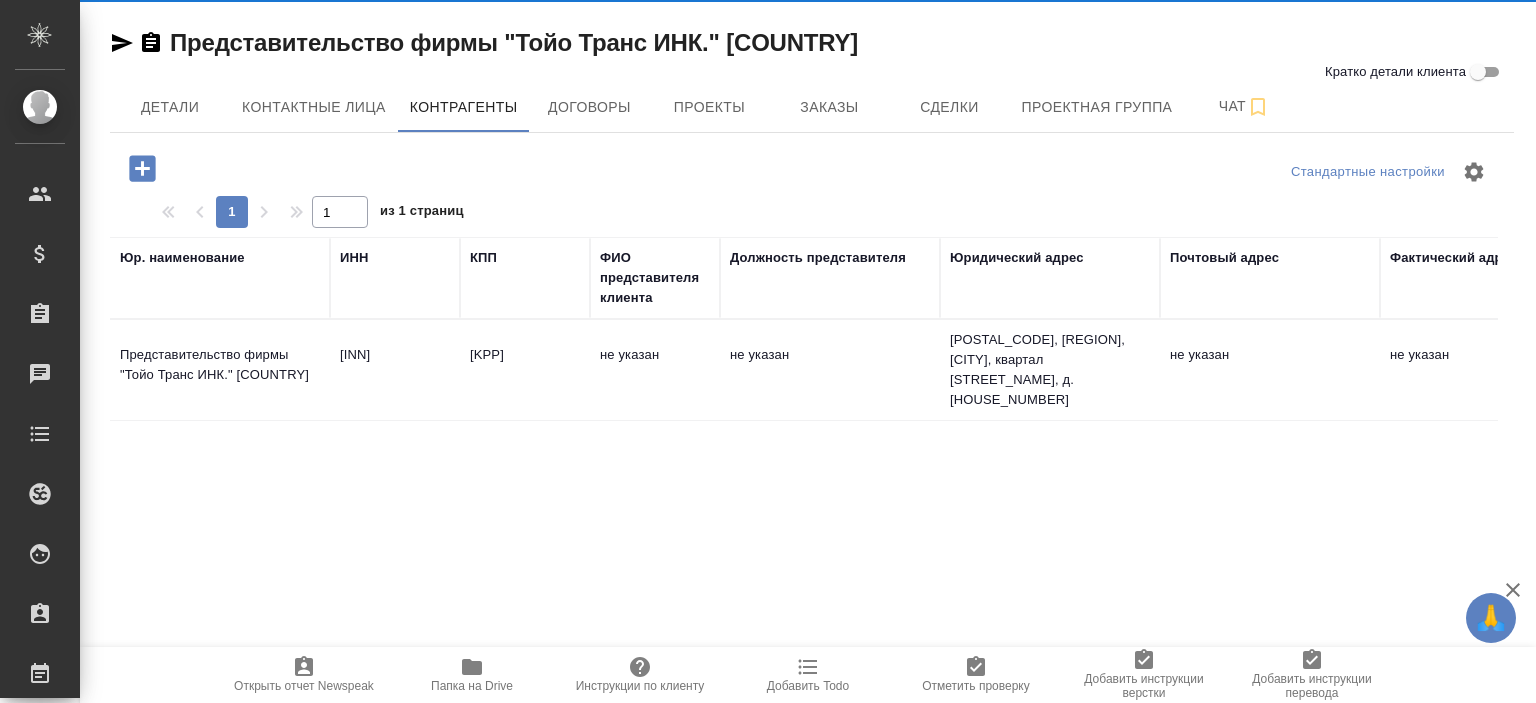 scroll, scrollTop: 0, scrollLeft: 0, axis: both 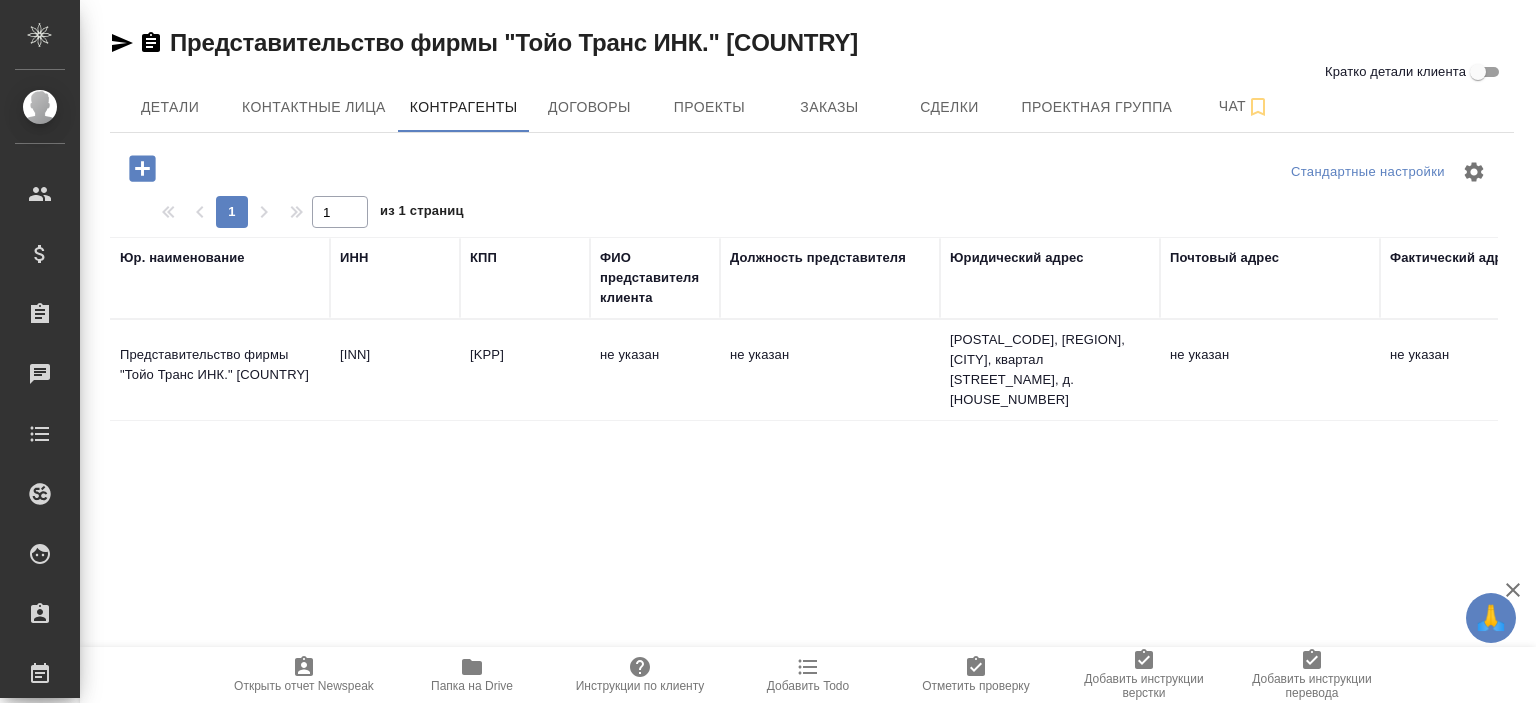 click on "Представительство фирмы "Тойо Транс ИНК." Япония" at bounding box center (220, 370) 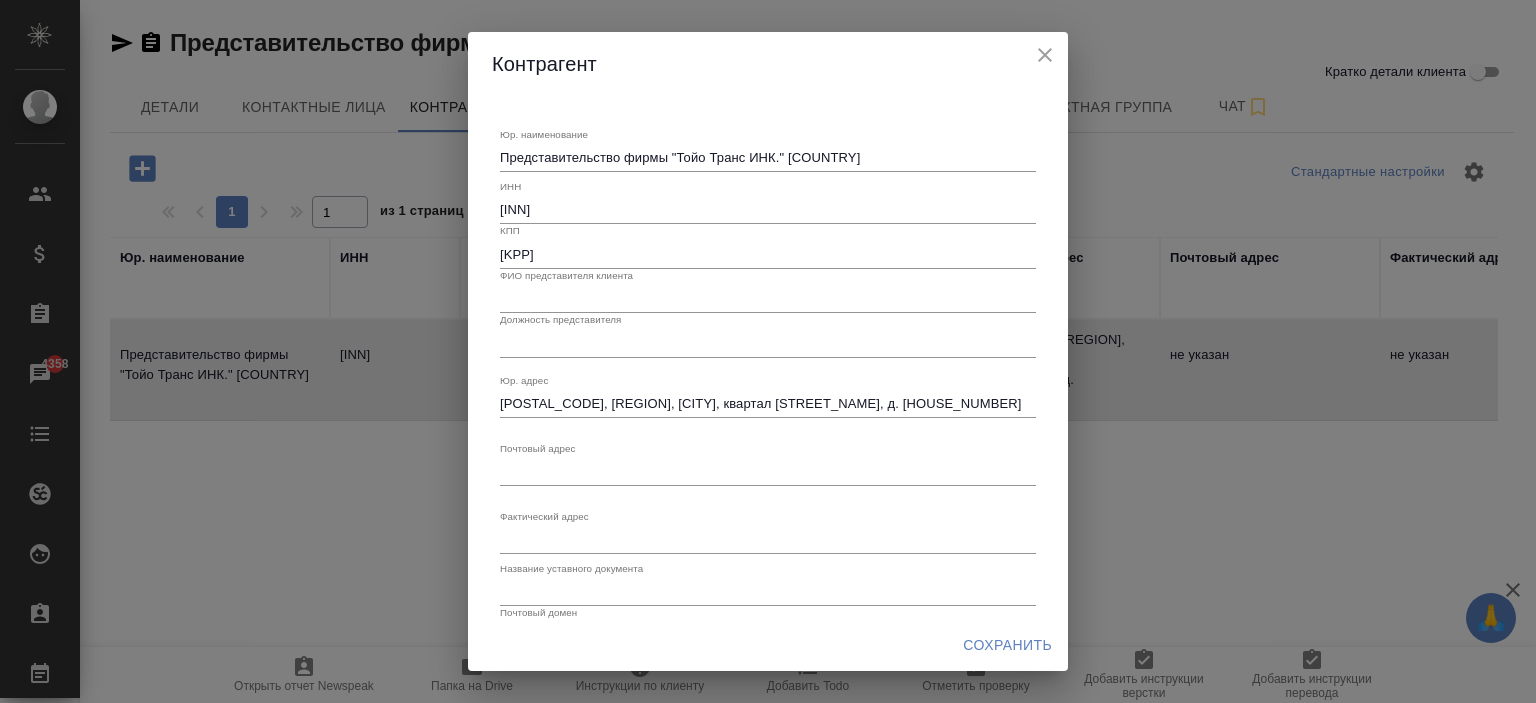 drag, startPoint x: 858, startPoint y: 144, endPoint x: 540, endPoint y: 154, distance: 318.1572 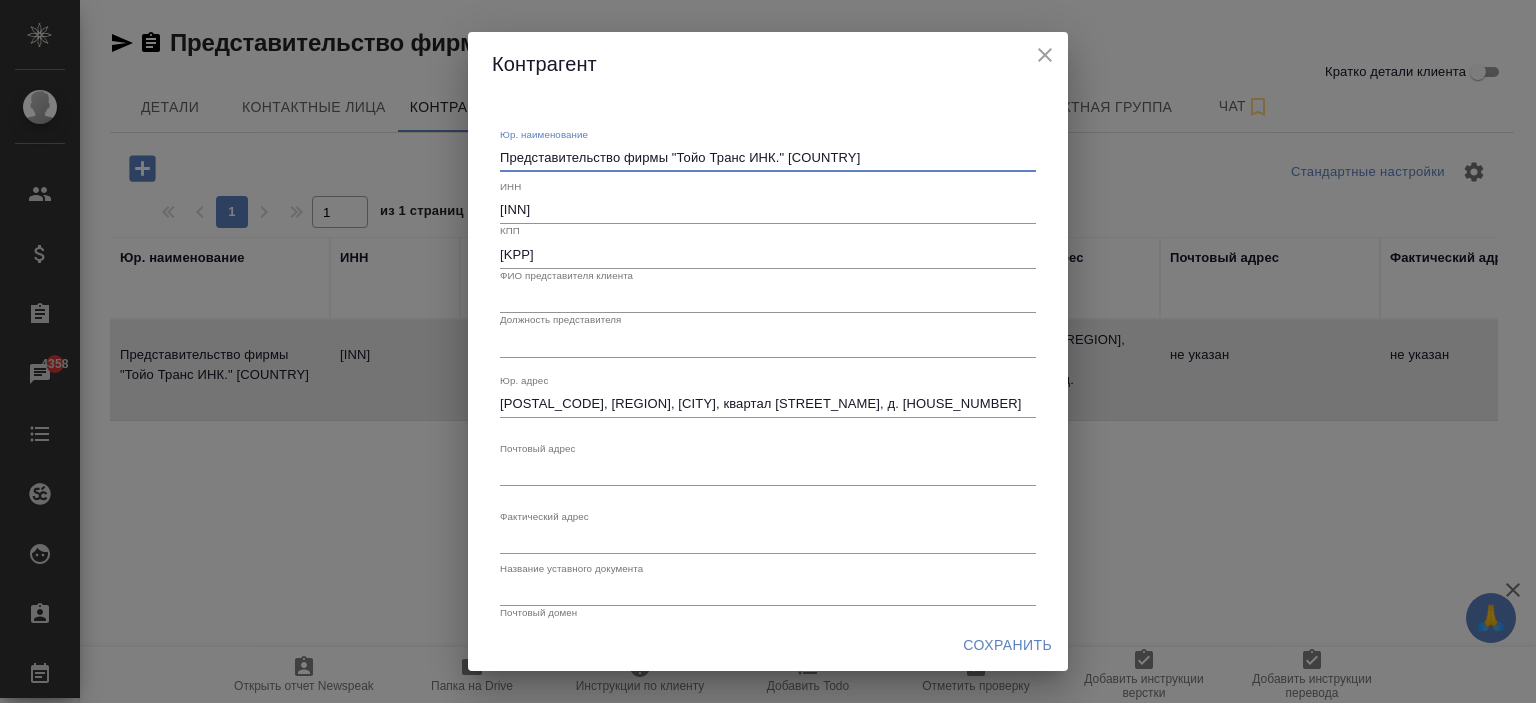 drag, startPoint x: 866, startPoint y: 153, endPoint x: 464, endPoint y: 147, distance: 402.04477 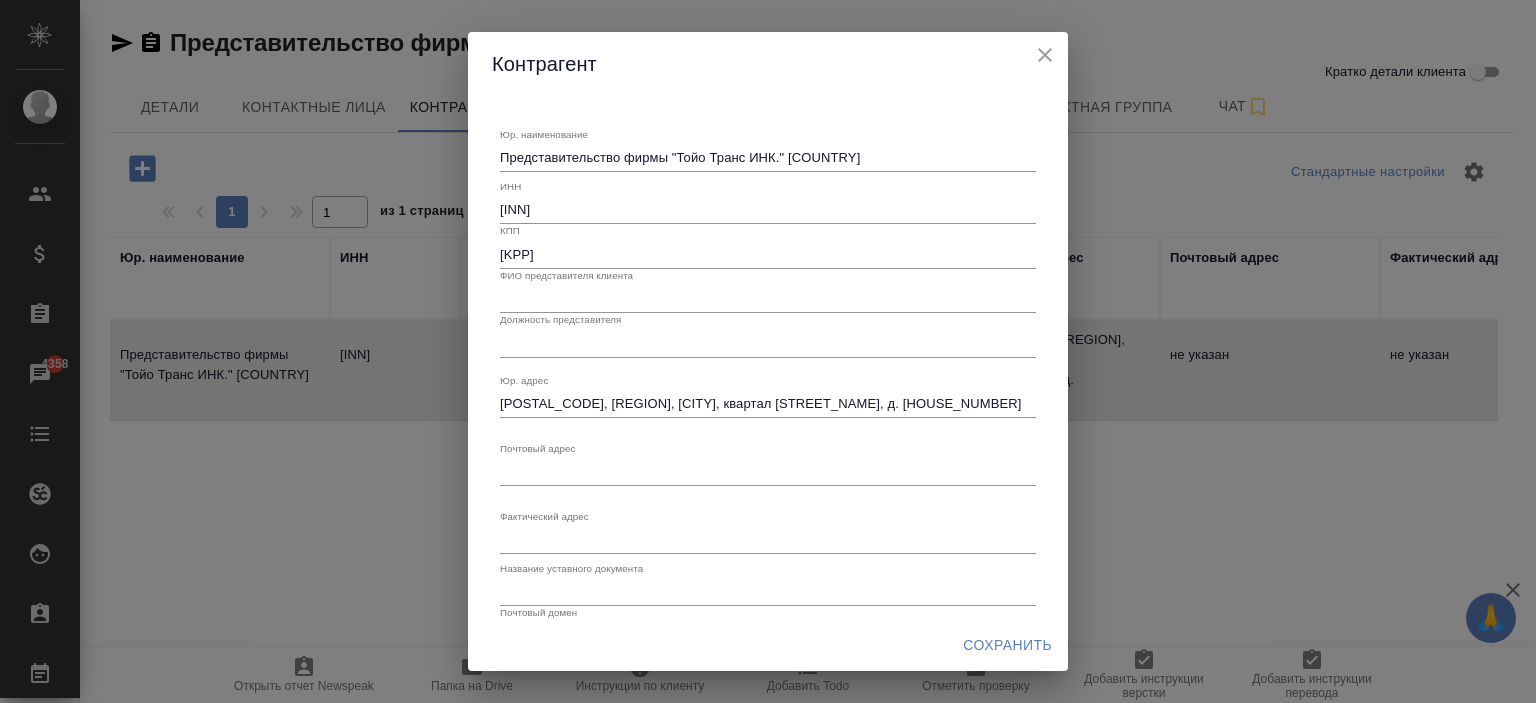drag, startPoint x: 562, startPoint y: 143, endPoint x: 508, endPoint y: 148, distance: 54.230988 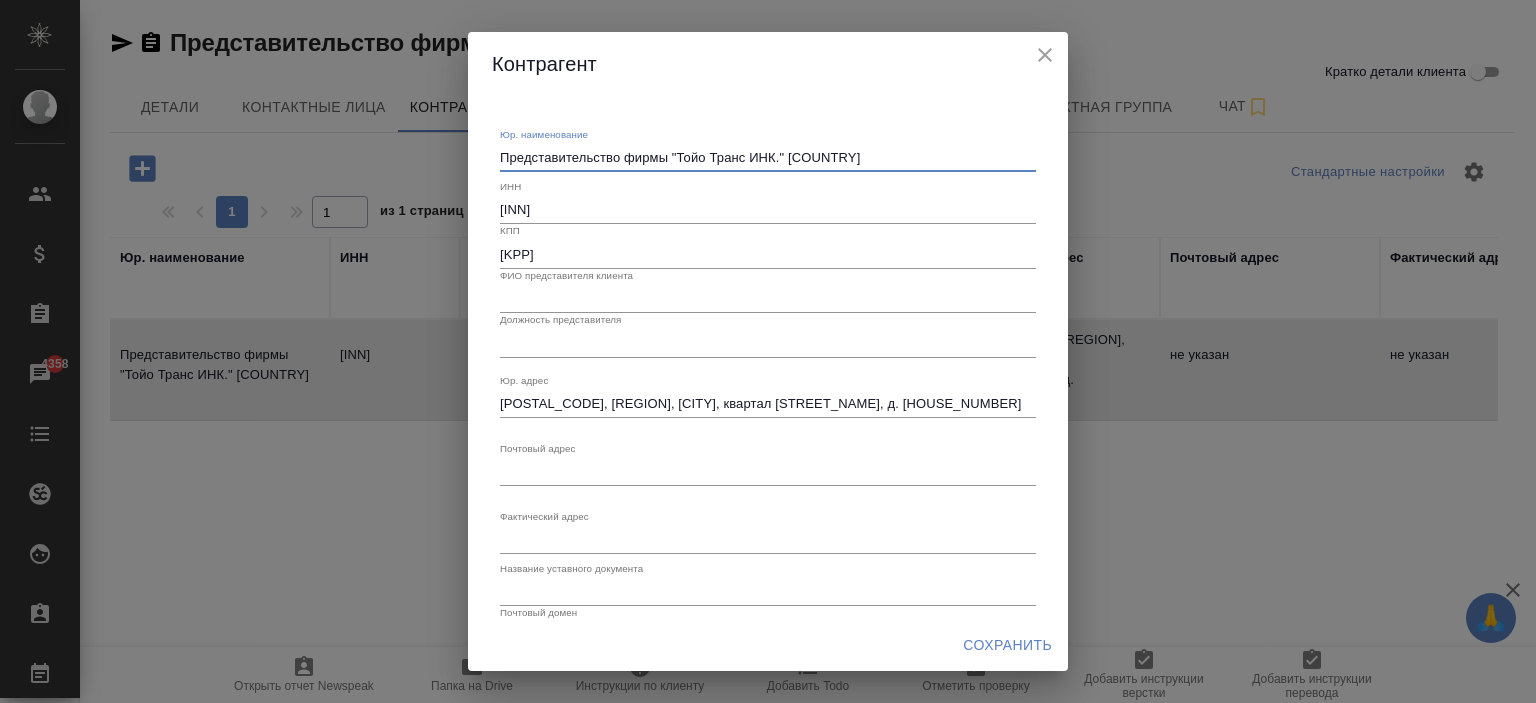 click 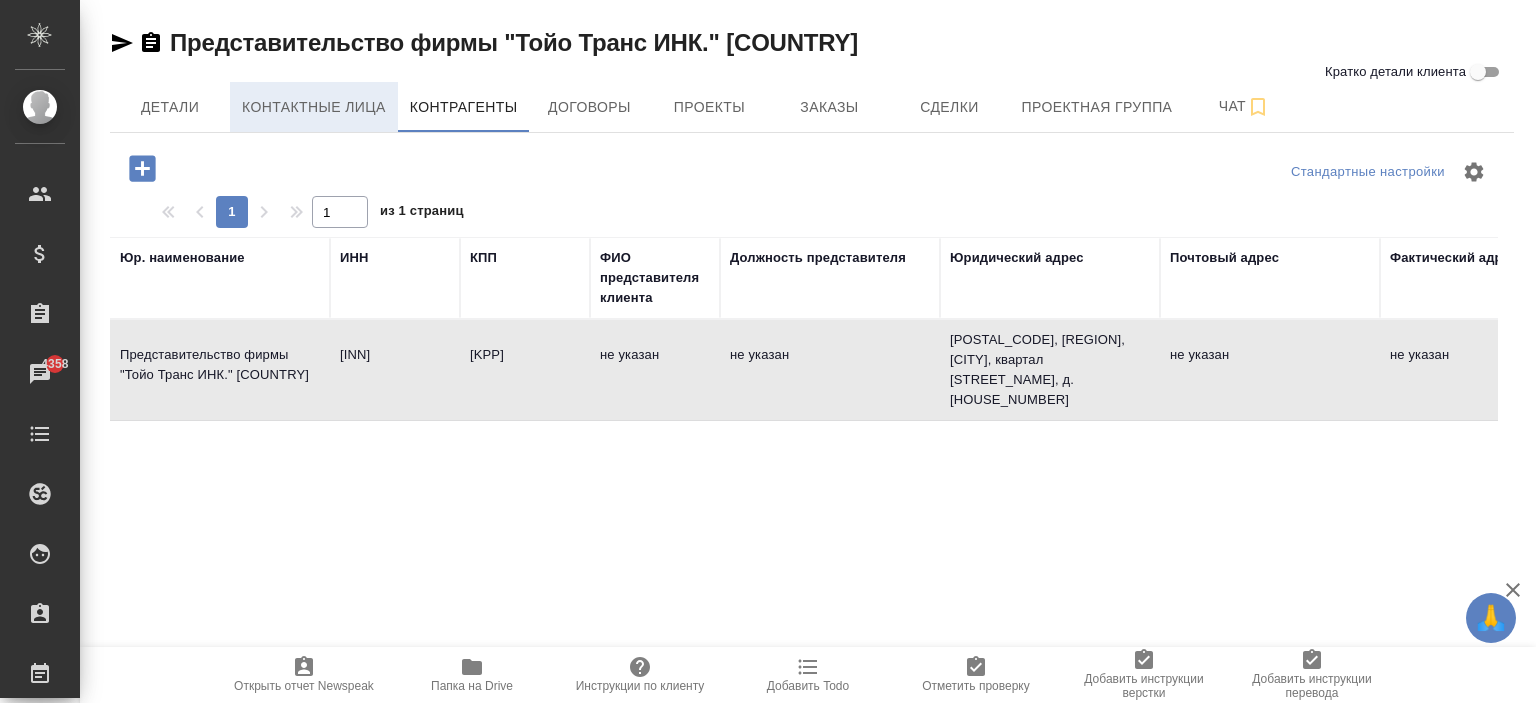 click on "Контактные лица" at bounding box center (314, 107) 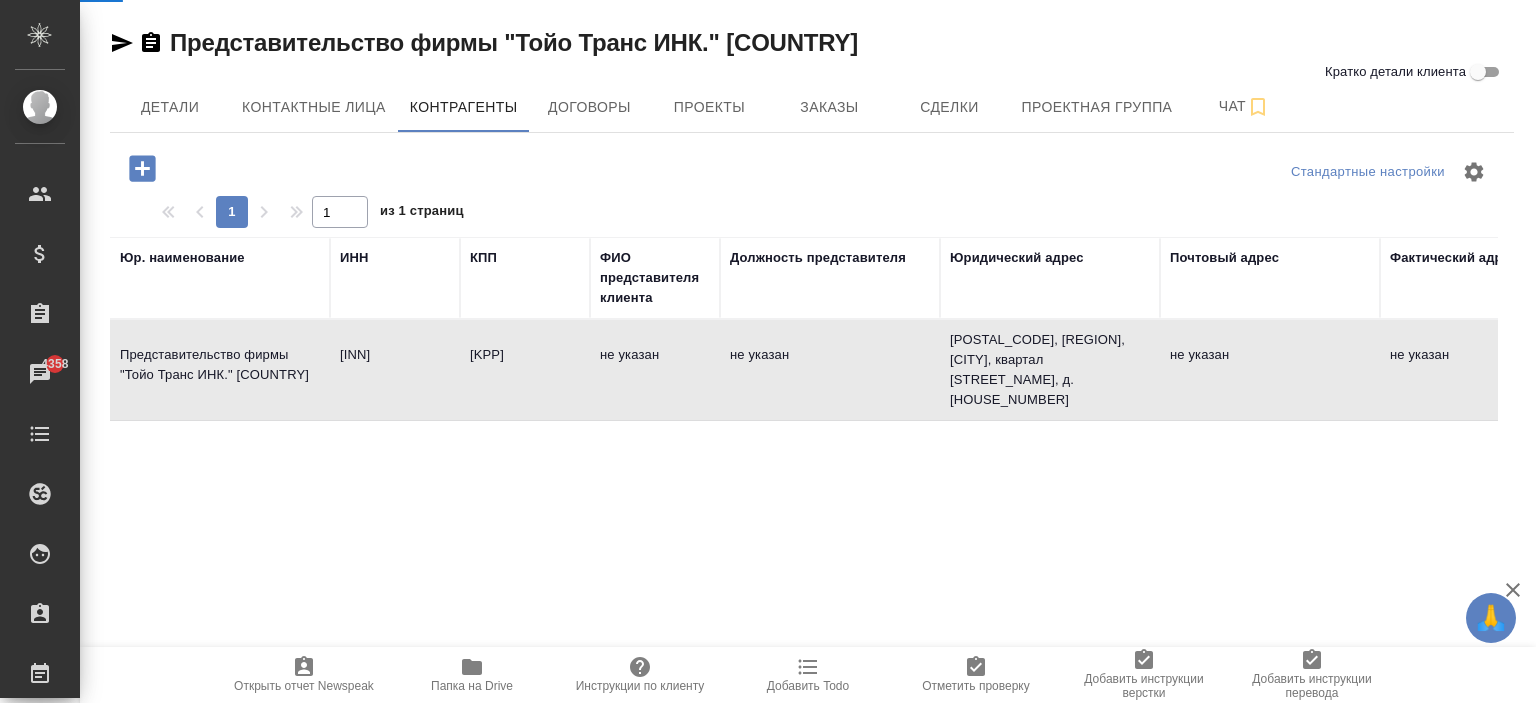 select on "RU" 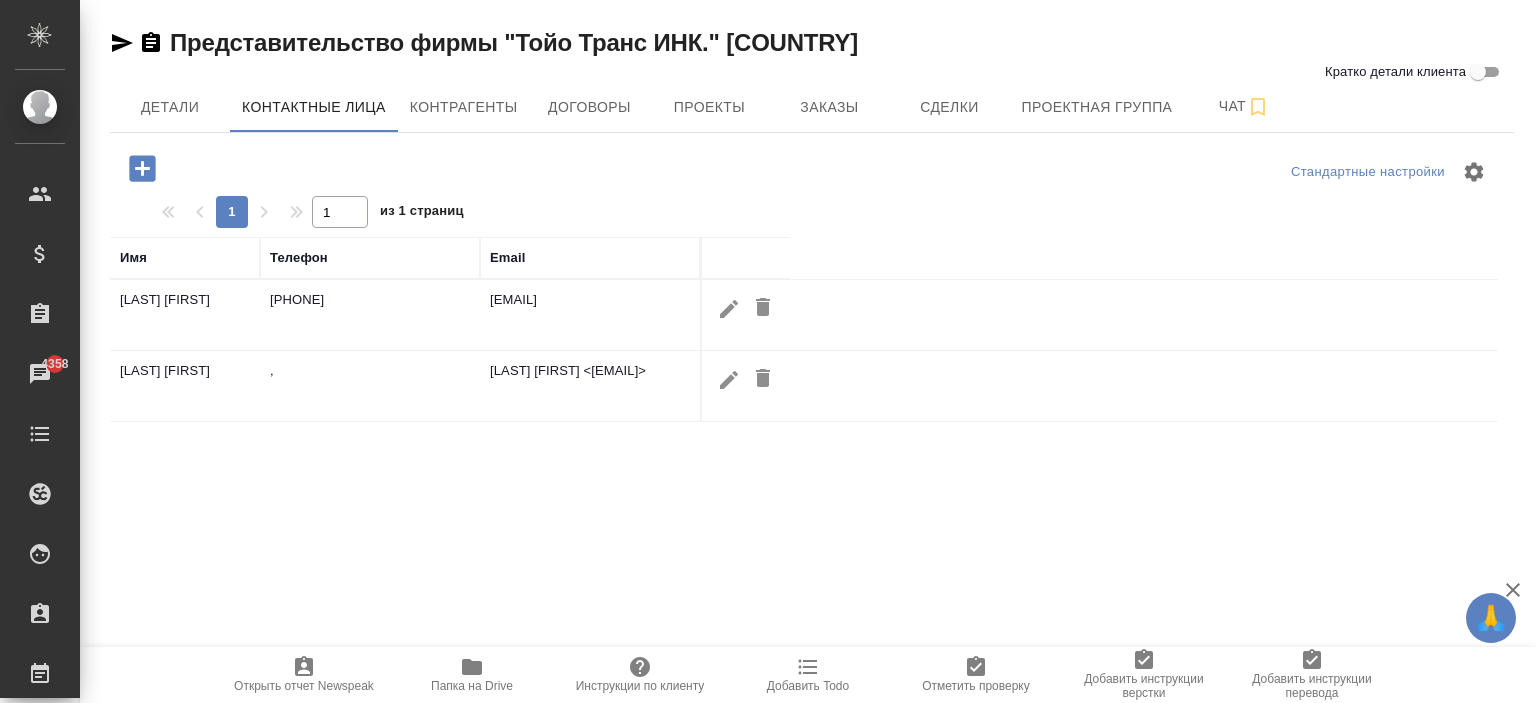 click 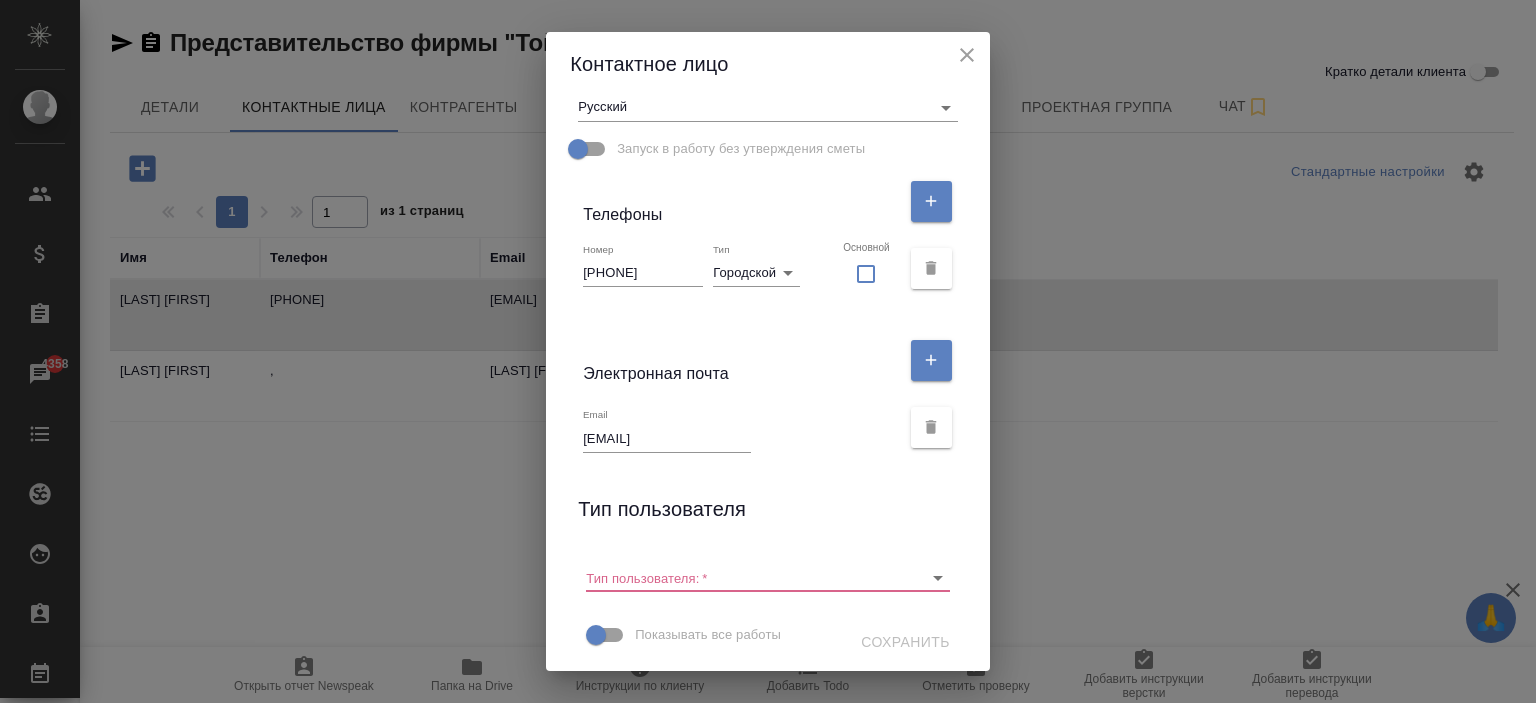 scroll, scrollTop: 341, scrollLeft: 0, axis: vertical 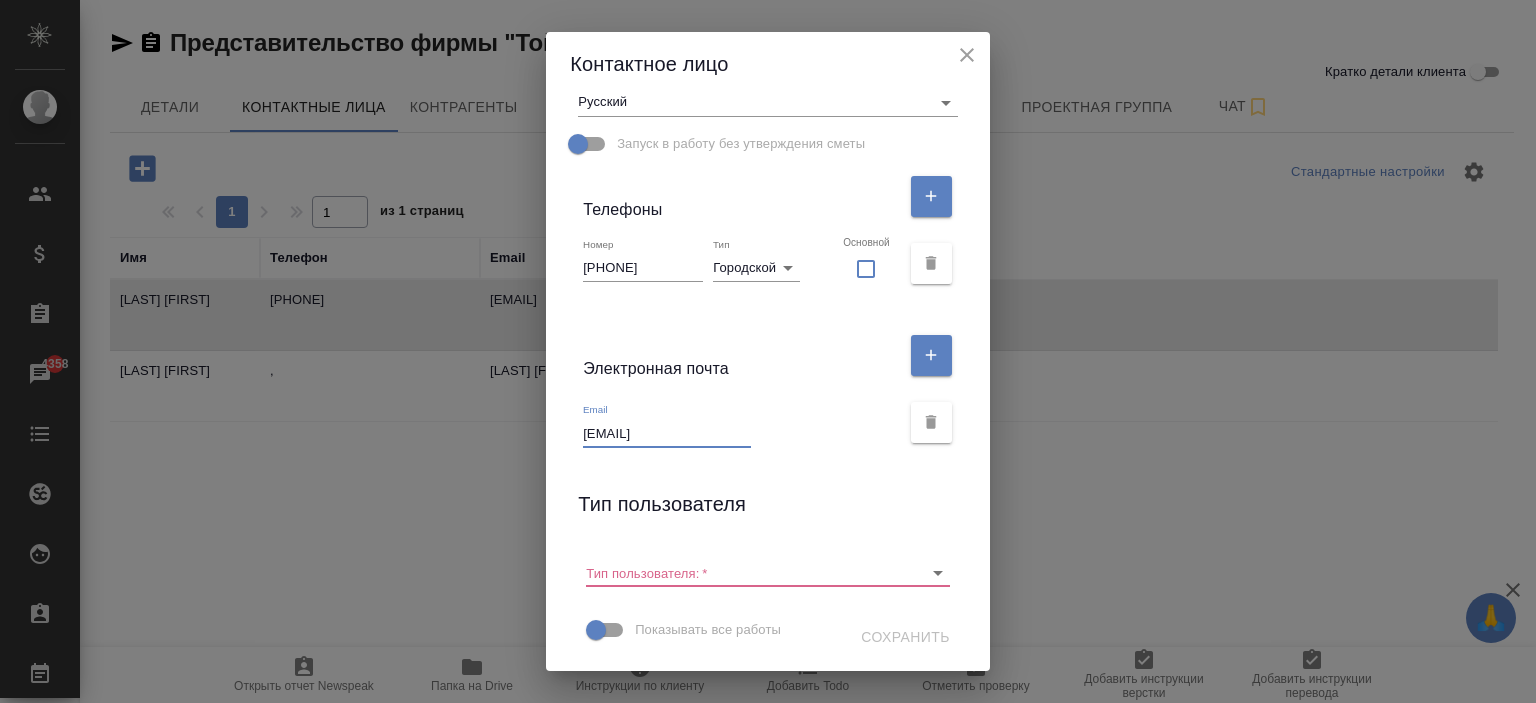 drag, startPoint x: 668, startPoint y: 431, endPoint x: 758, endPoint y: 431, distance: 90 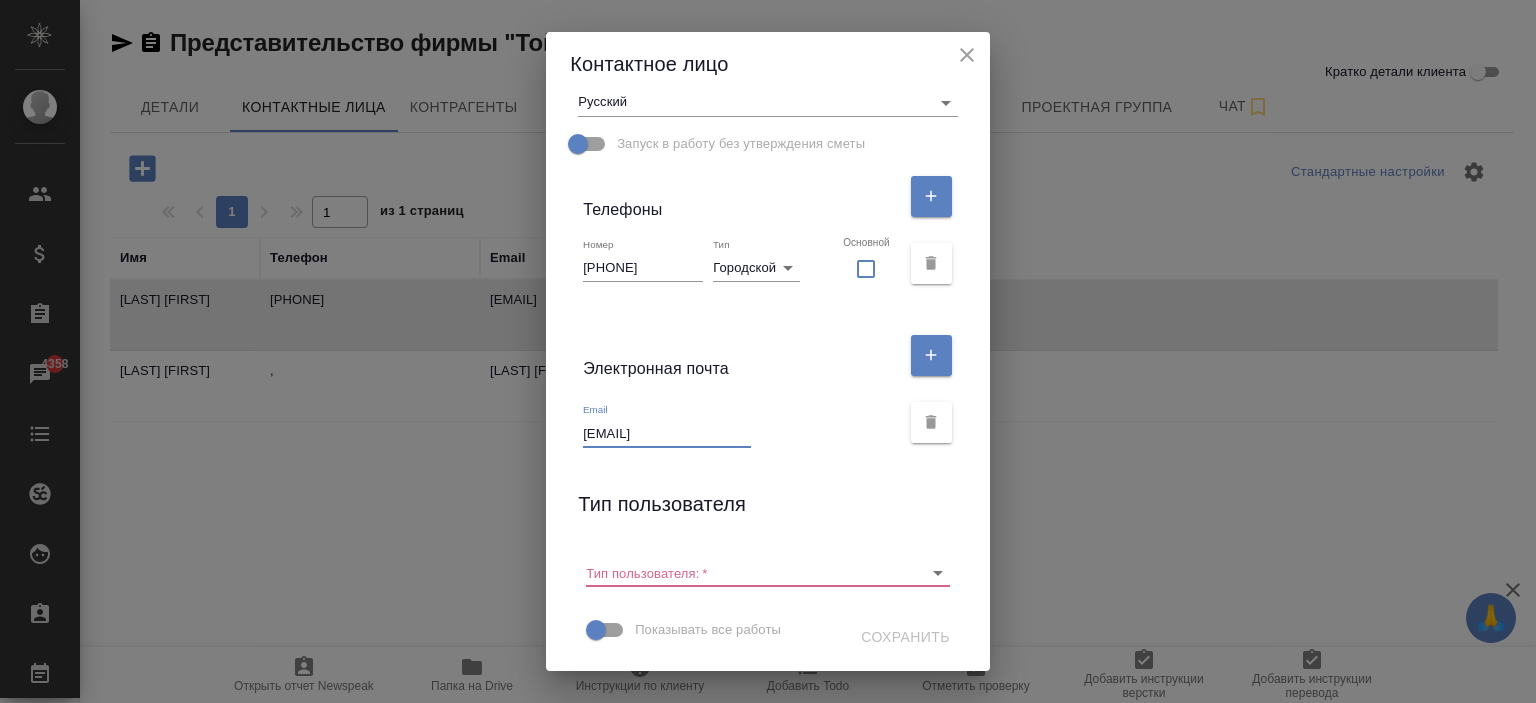 scroll, scrollTop: 341, scrollLeft: 0, axis: vertical 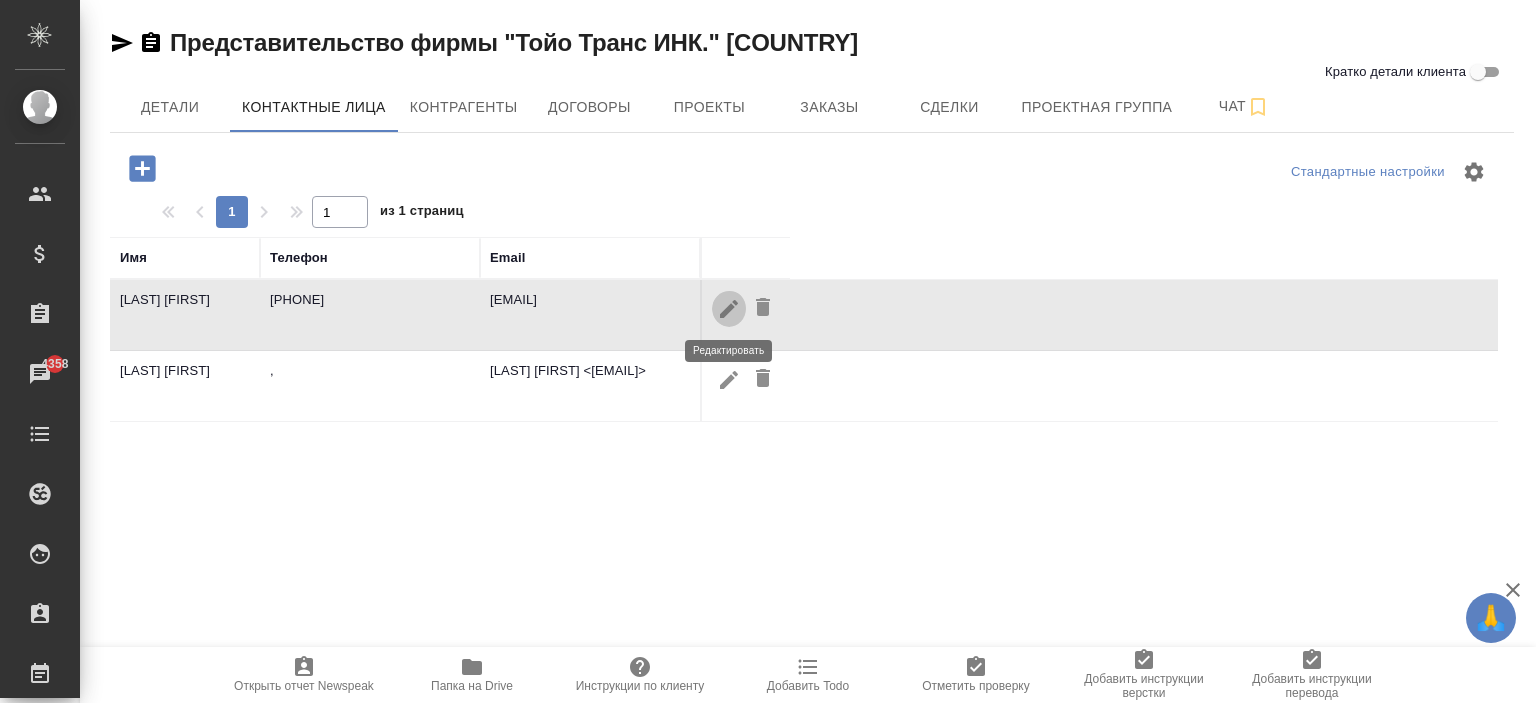 click 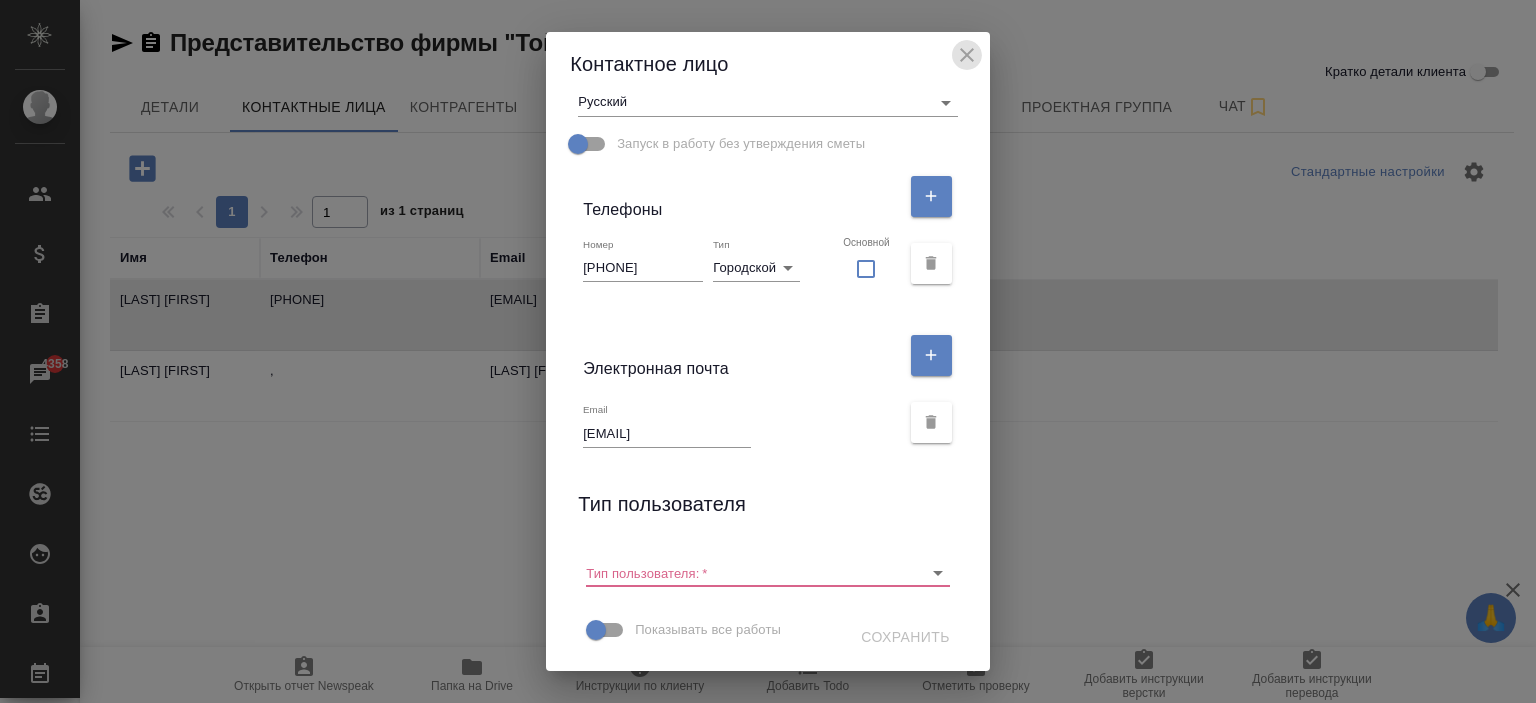 click 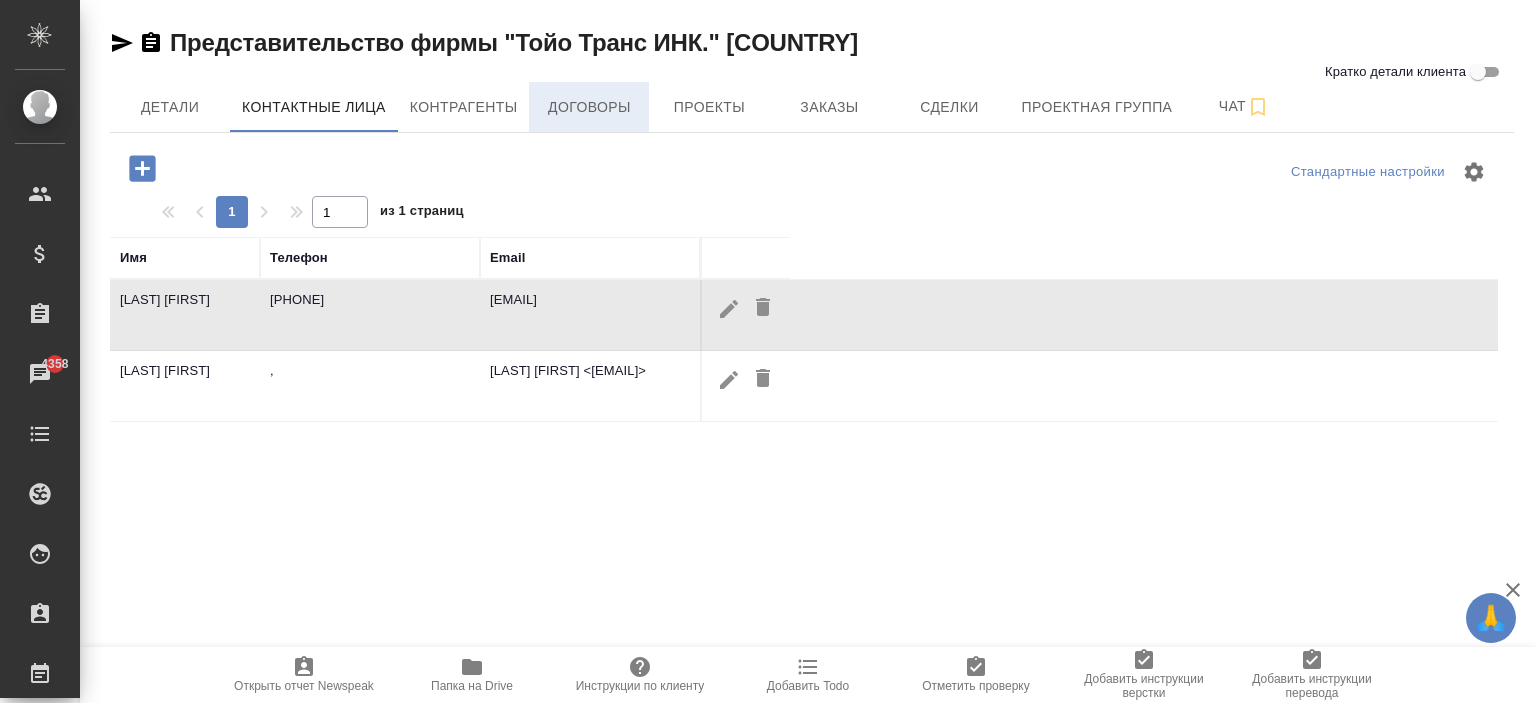 click on "Договоры" at bounding box center [589, 107] 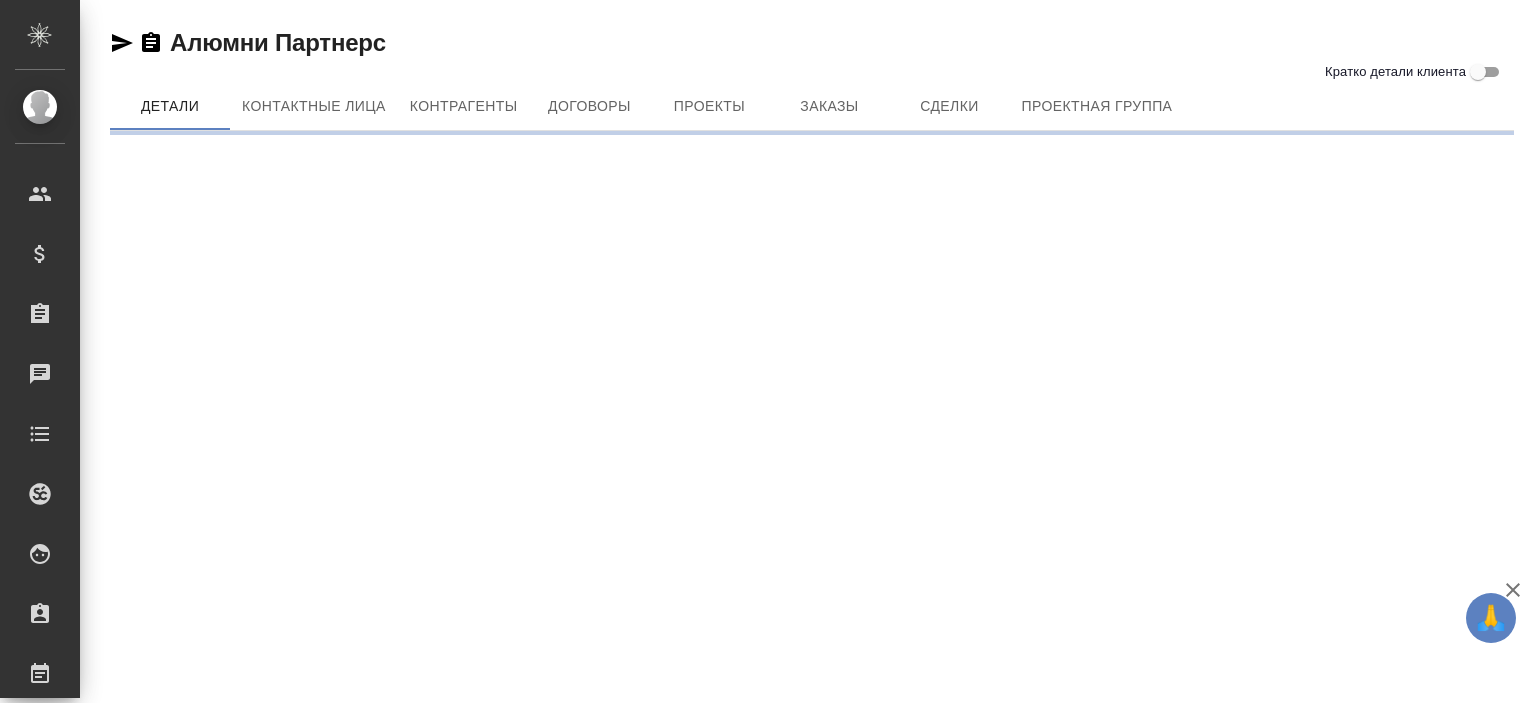 scroll, scrollTop: 0, scrollLeft: 0, axis: both 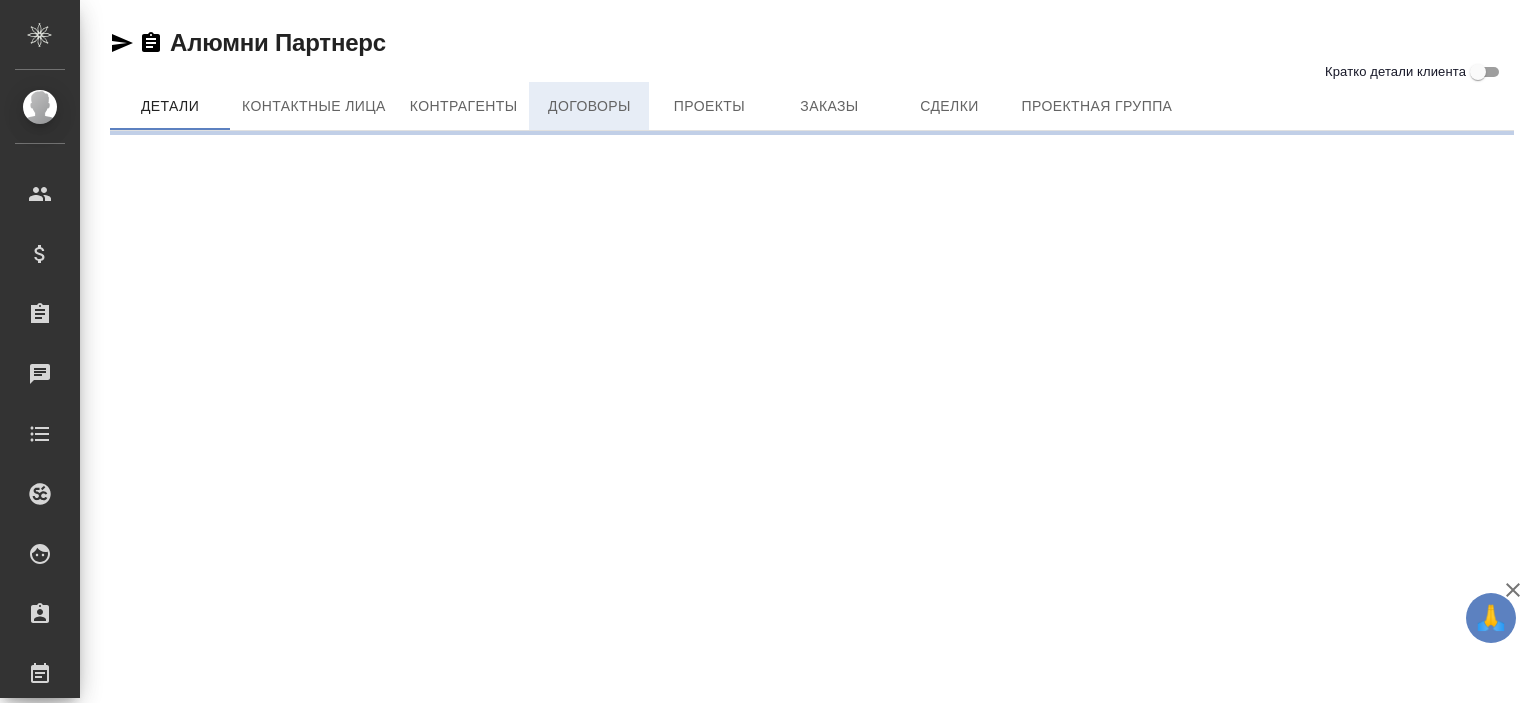 click on "Договоры" at bounding box center (589, 106) 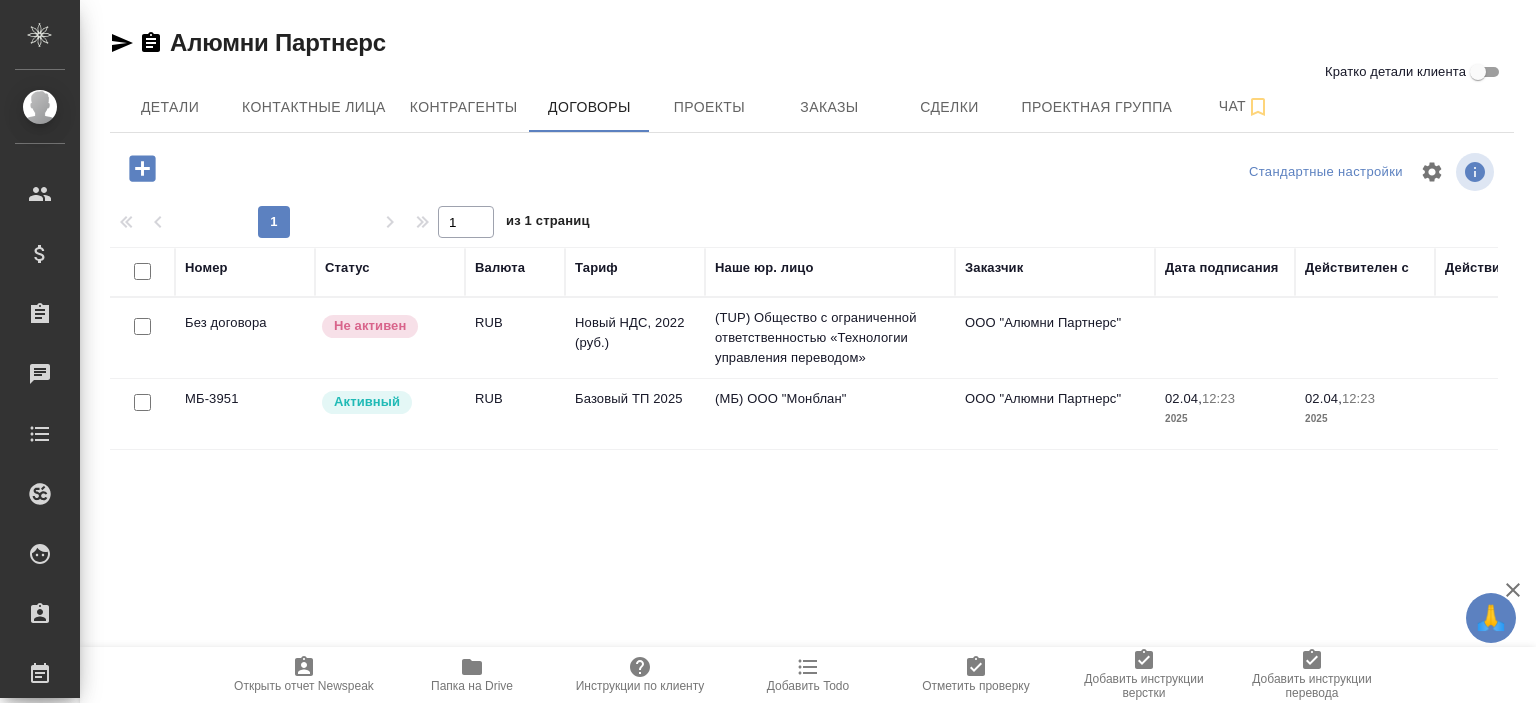 click on "(МБ) ООО "Монблан"" at bounding box center (830, 338) 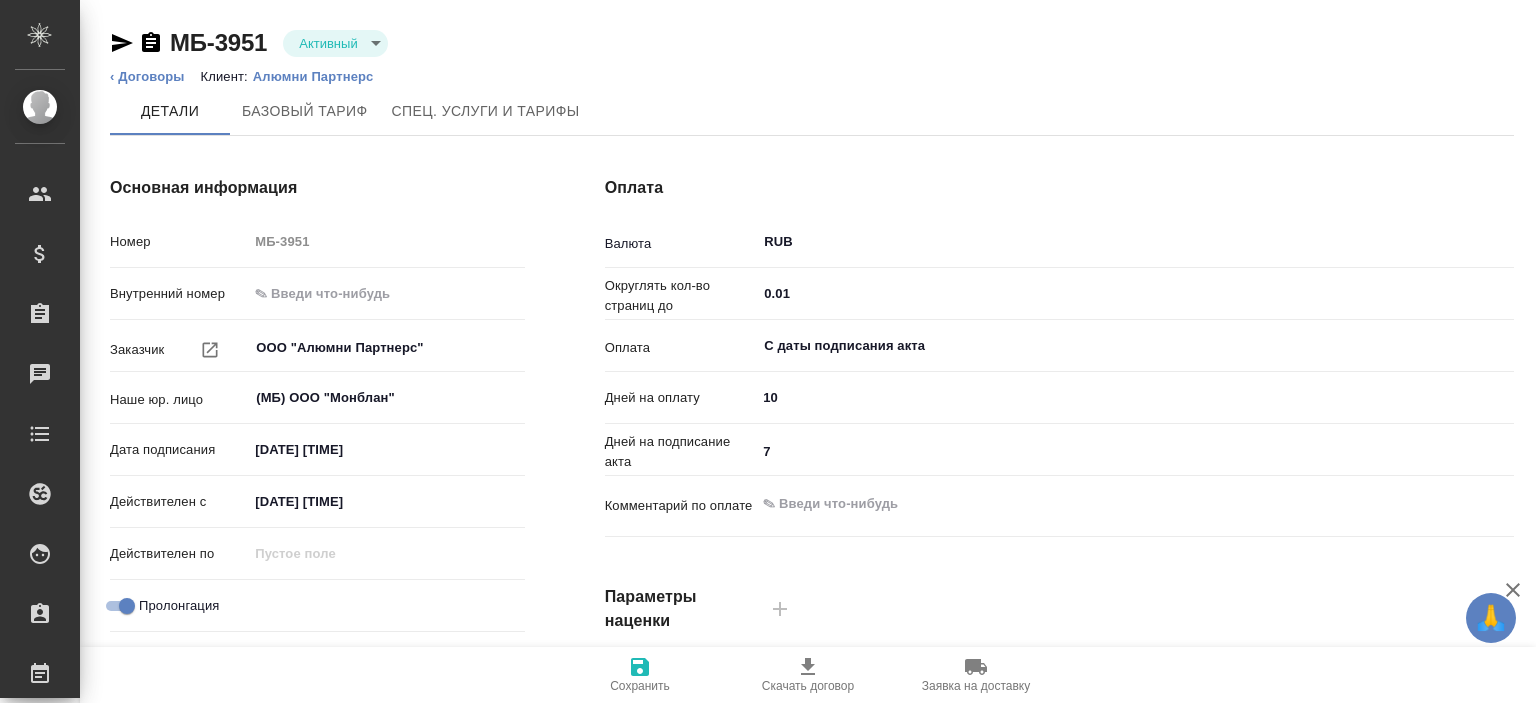 scroll, scrollTop: 0, scrollLeft: 0, axis: both 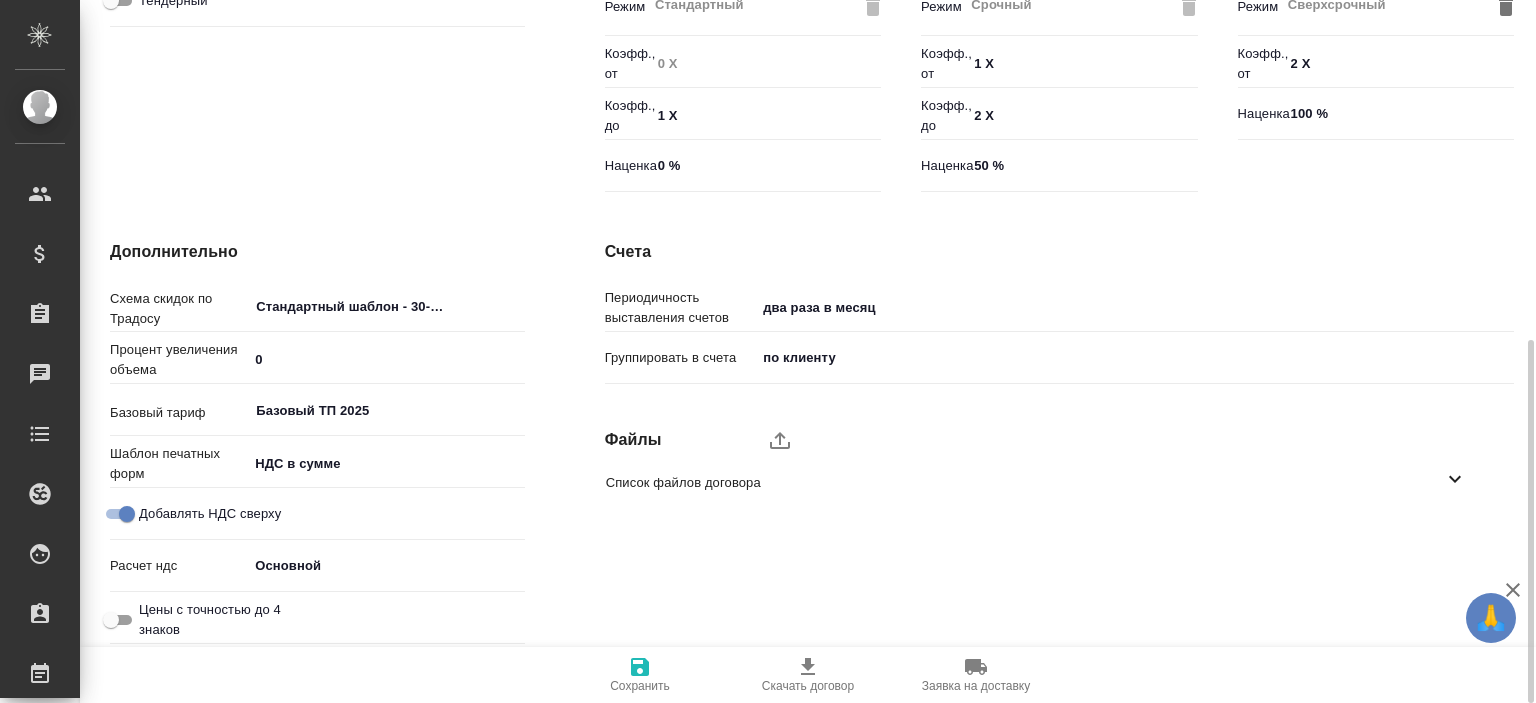 click on "Список файлов договора" at bounding box center [1024, 483] 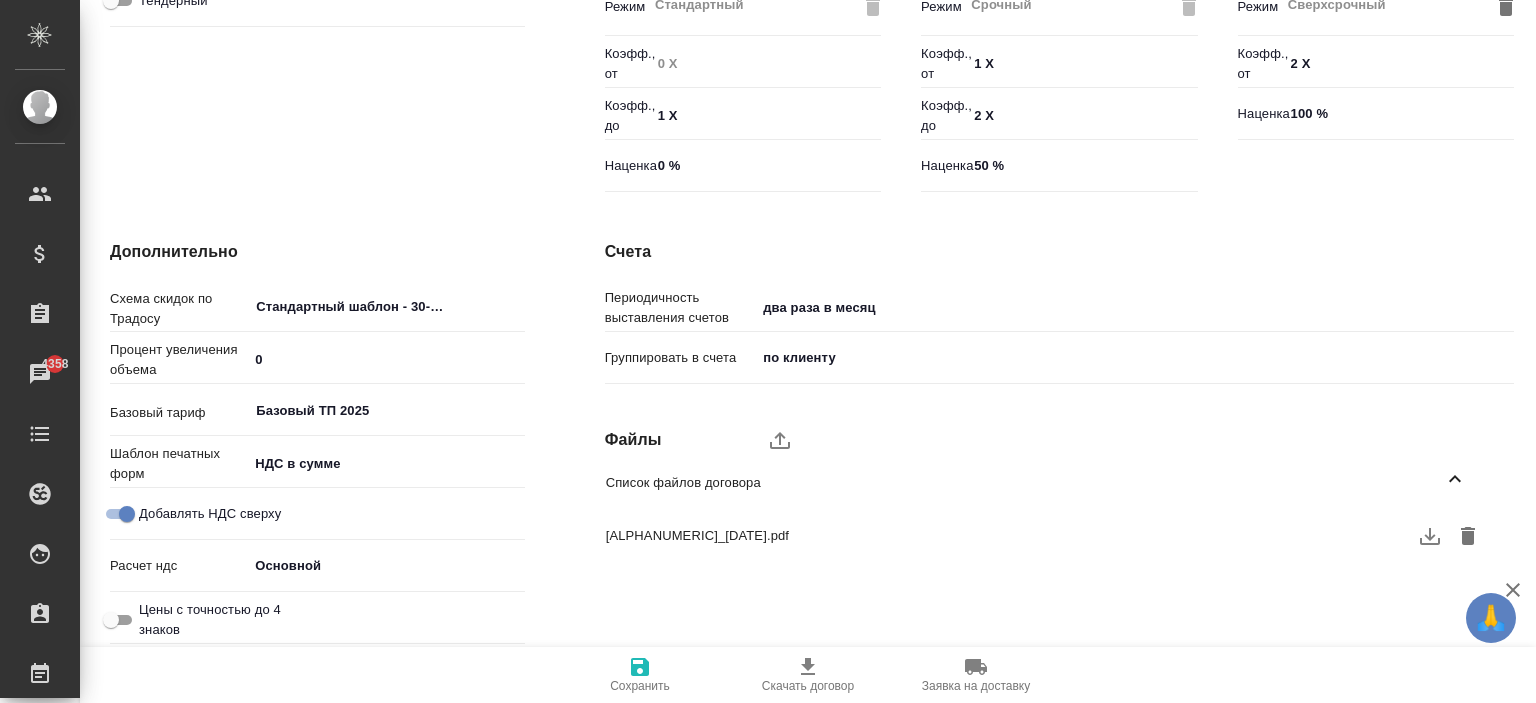 scroll, scrollTop: 0, scrollLeft: 0, axis: both 